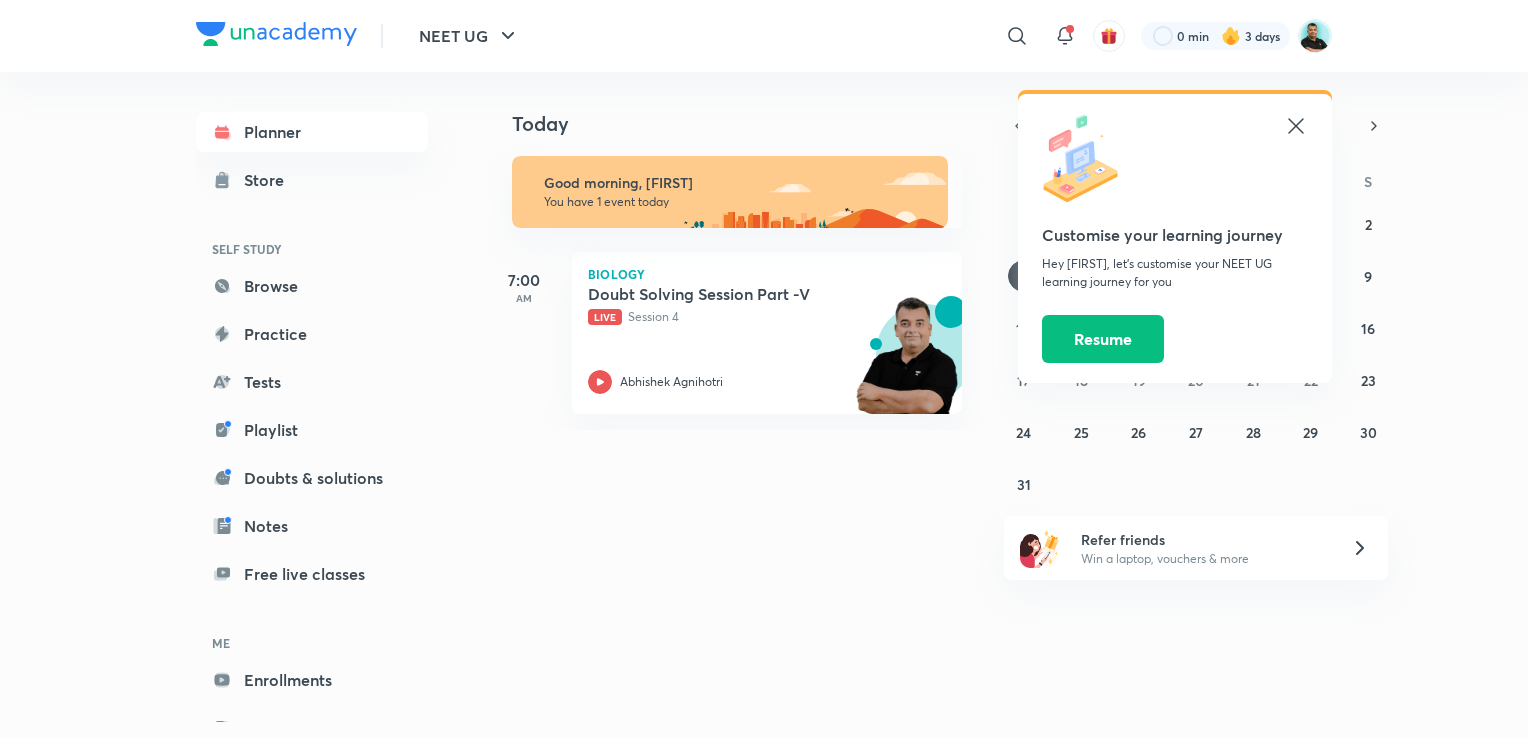 scroll, scrollTop: 0, scrollLeft: 0, axis: both 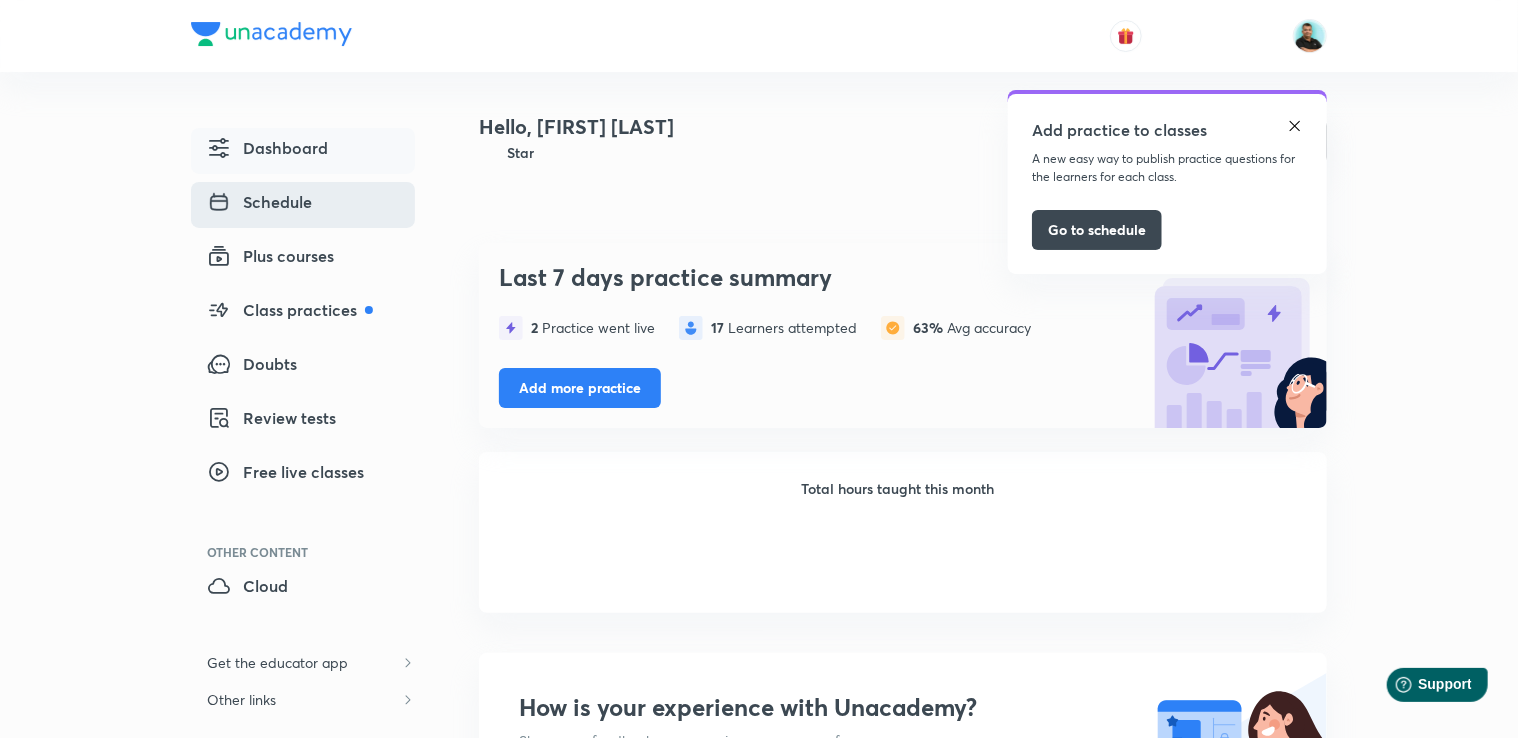 click on "Schedule" at bounding box center (259, 202) 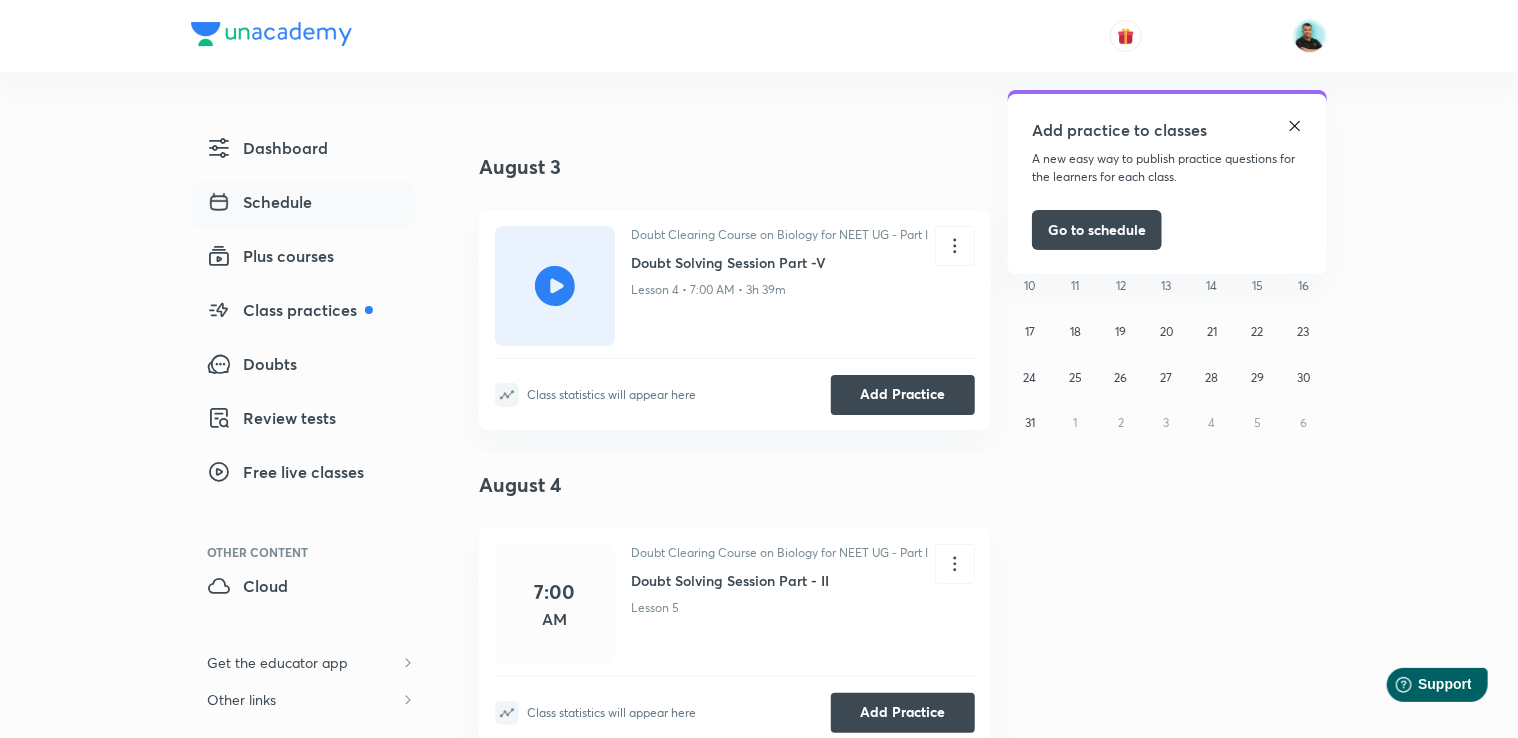 click at bounding box center [1295, 126] 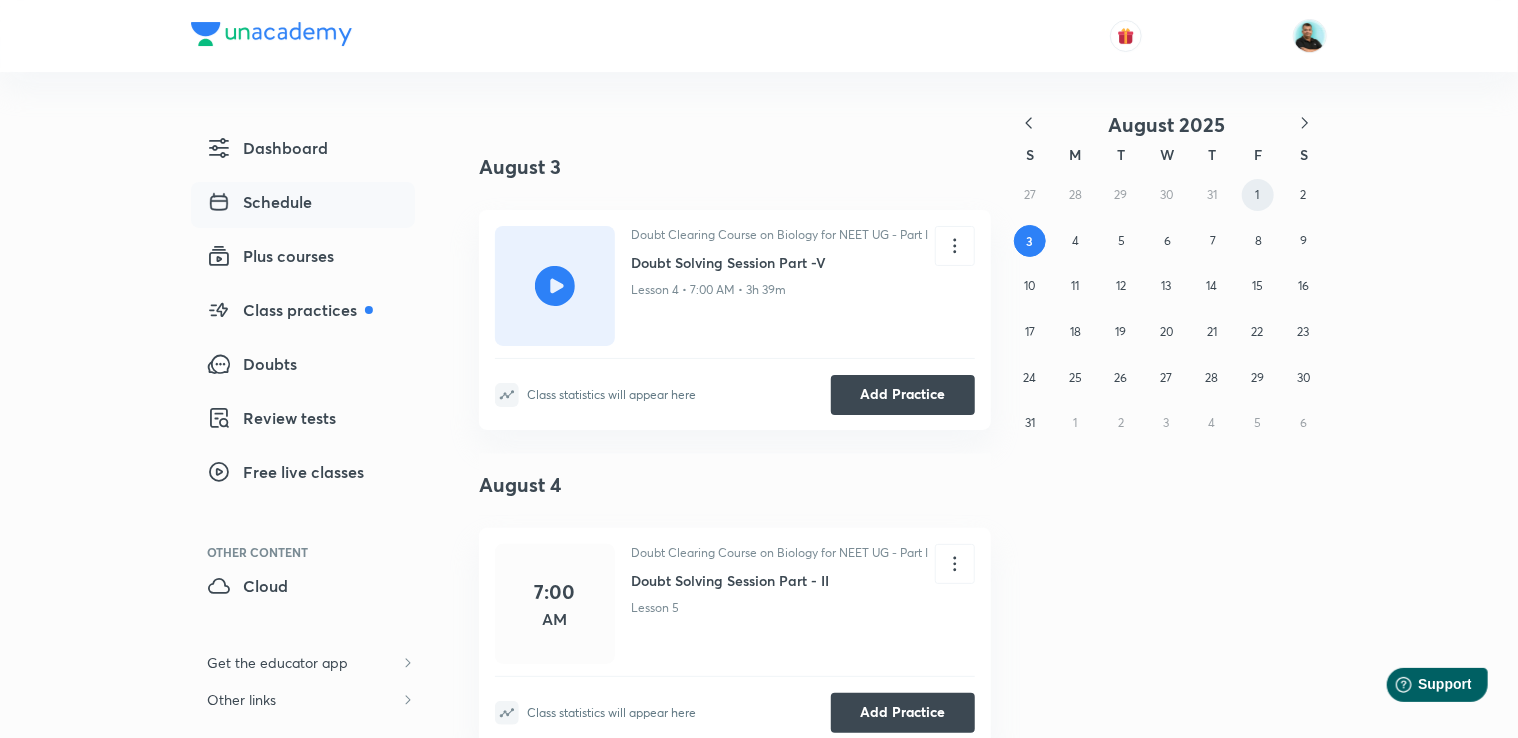 click on "1" at bounding box center (1258, 195) 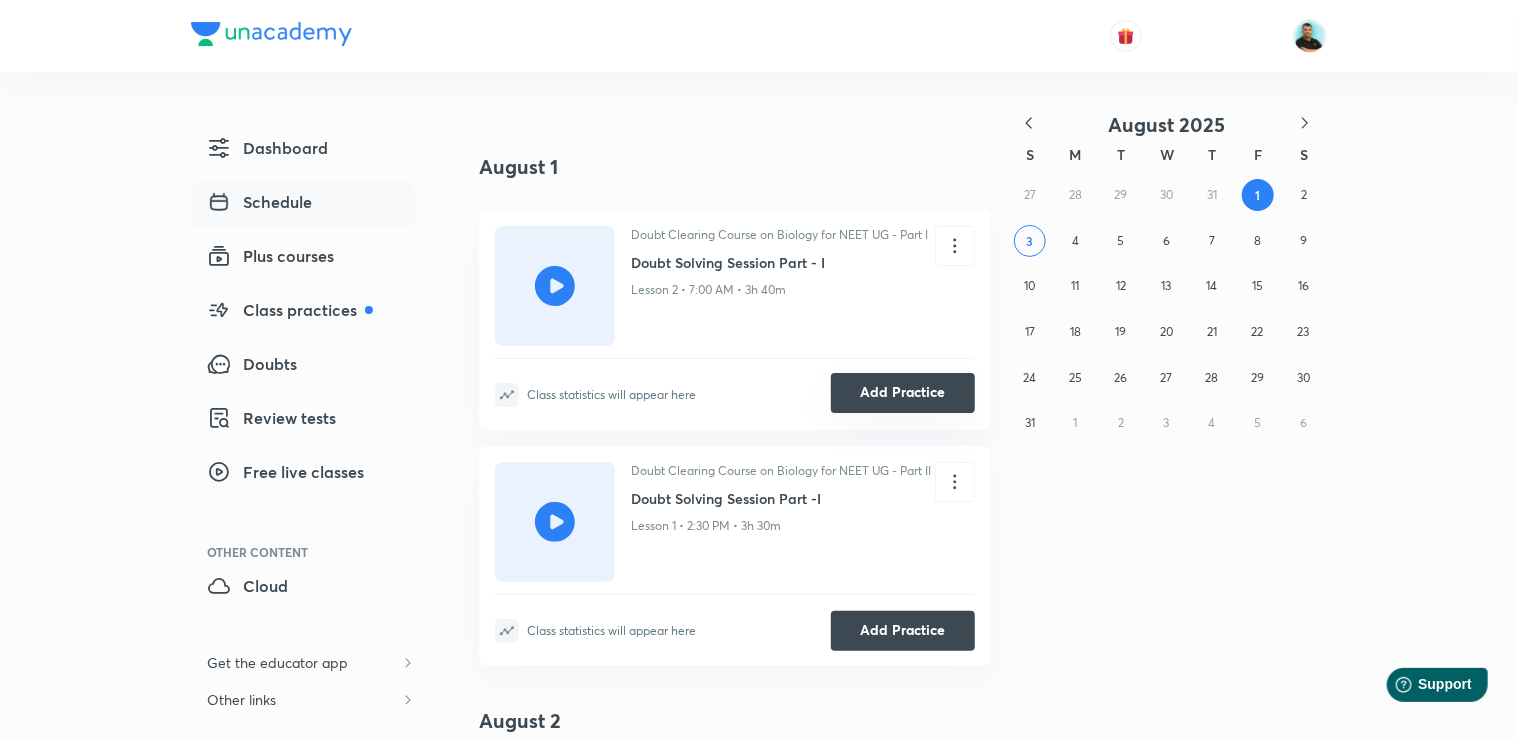 click on "Add Practice" at bounding box center (903, 393) 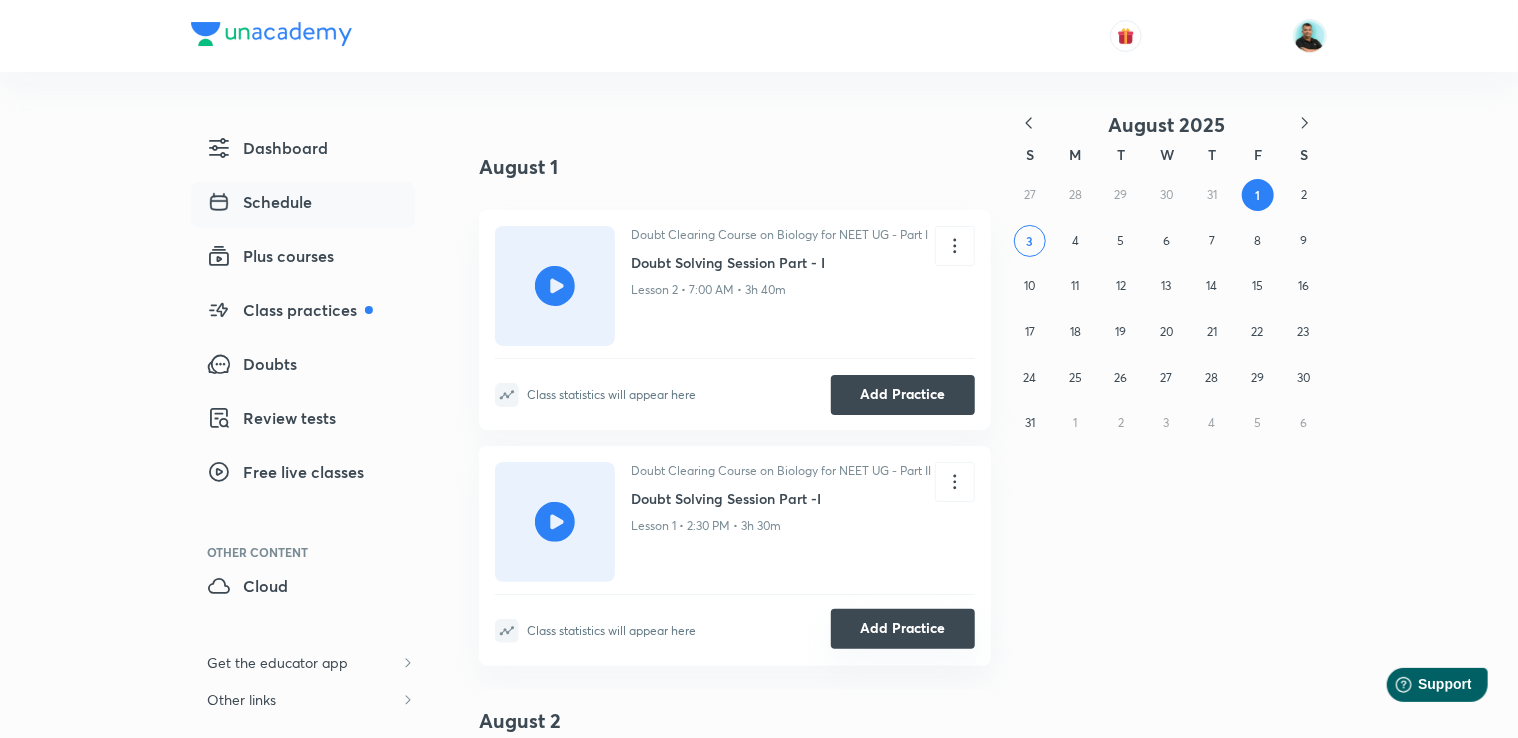 click on "Add Practice" at bounding box center [903, 629] 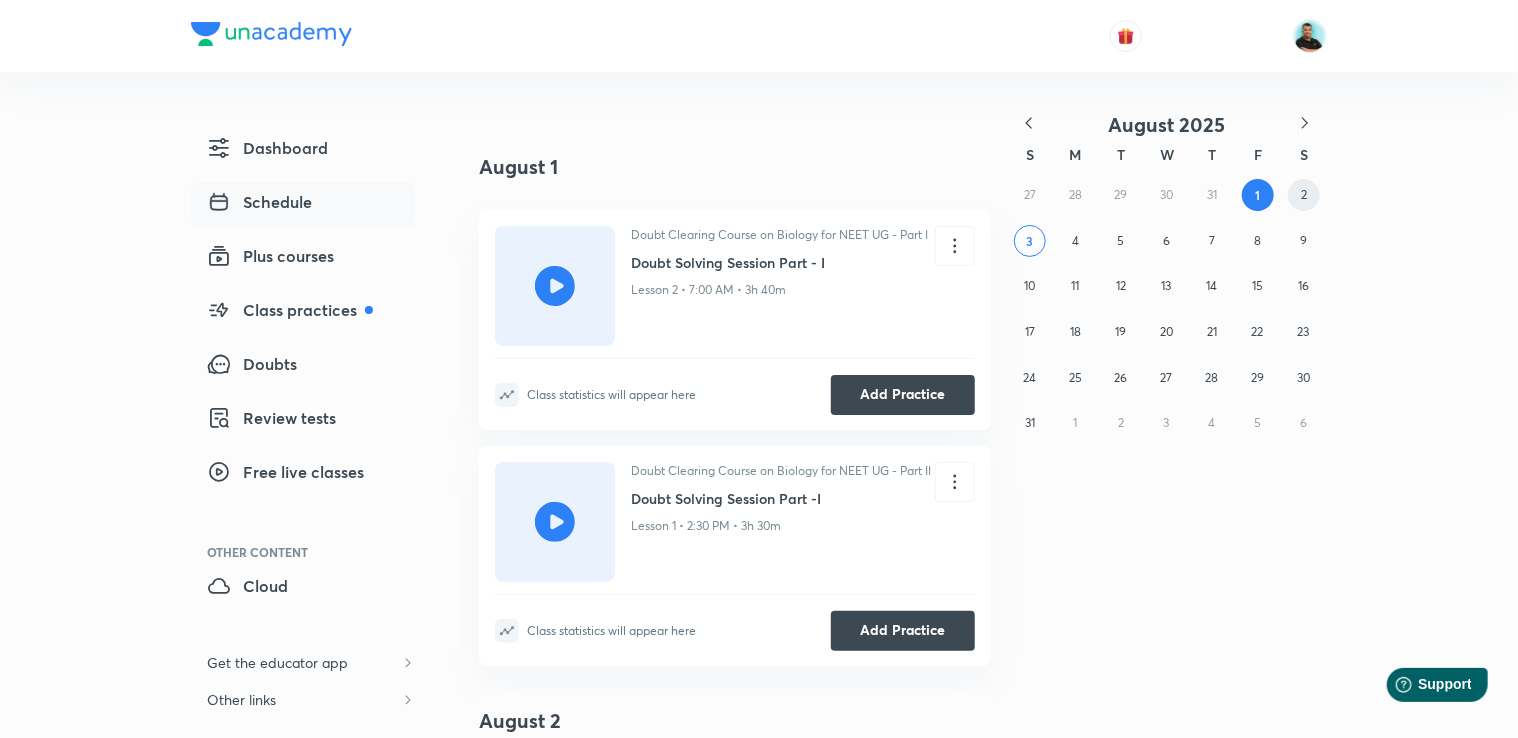 click on "2" at bounding box center [1304, 195] 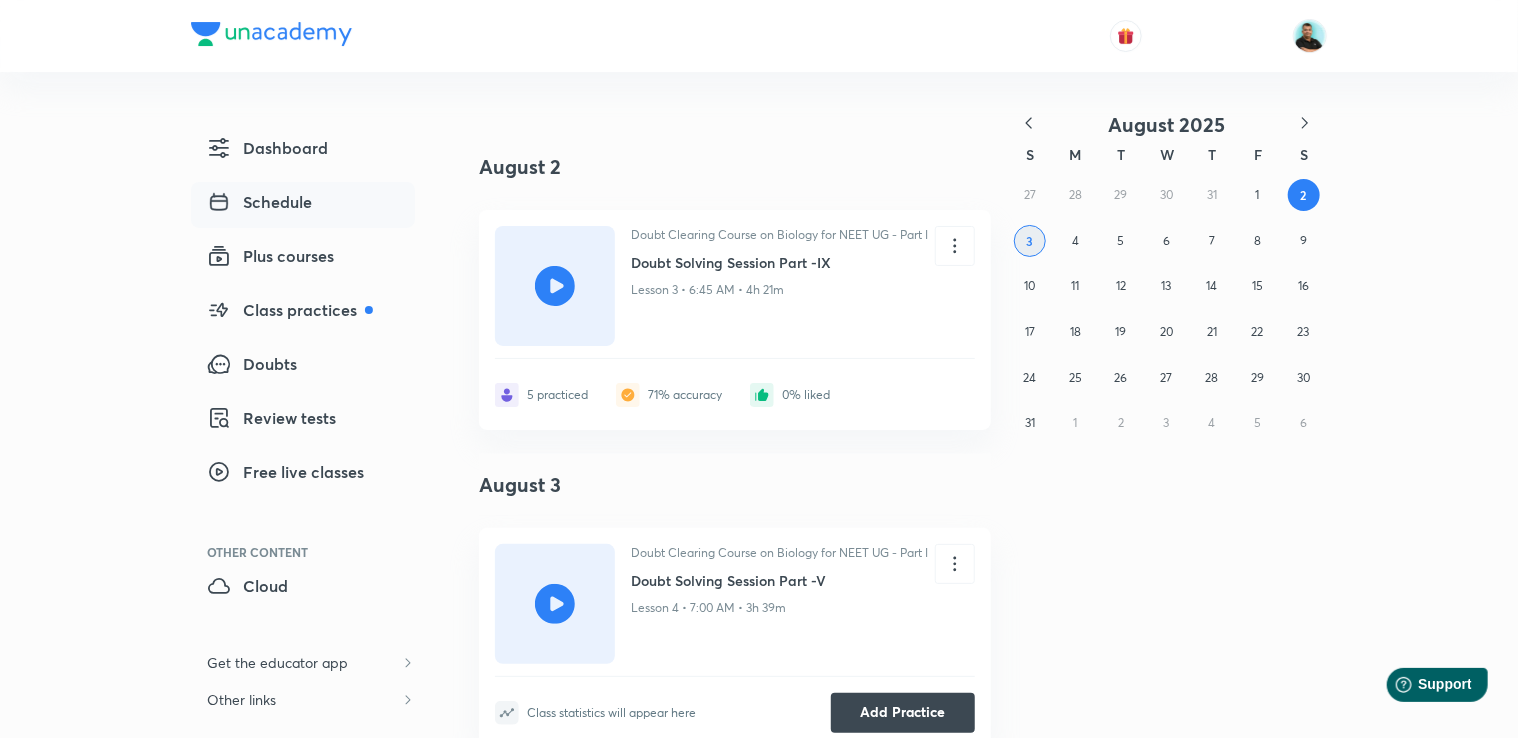 click on "3" at bounding box center [1030, 241] 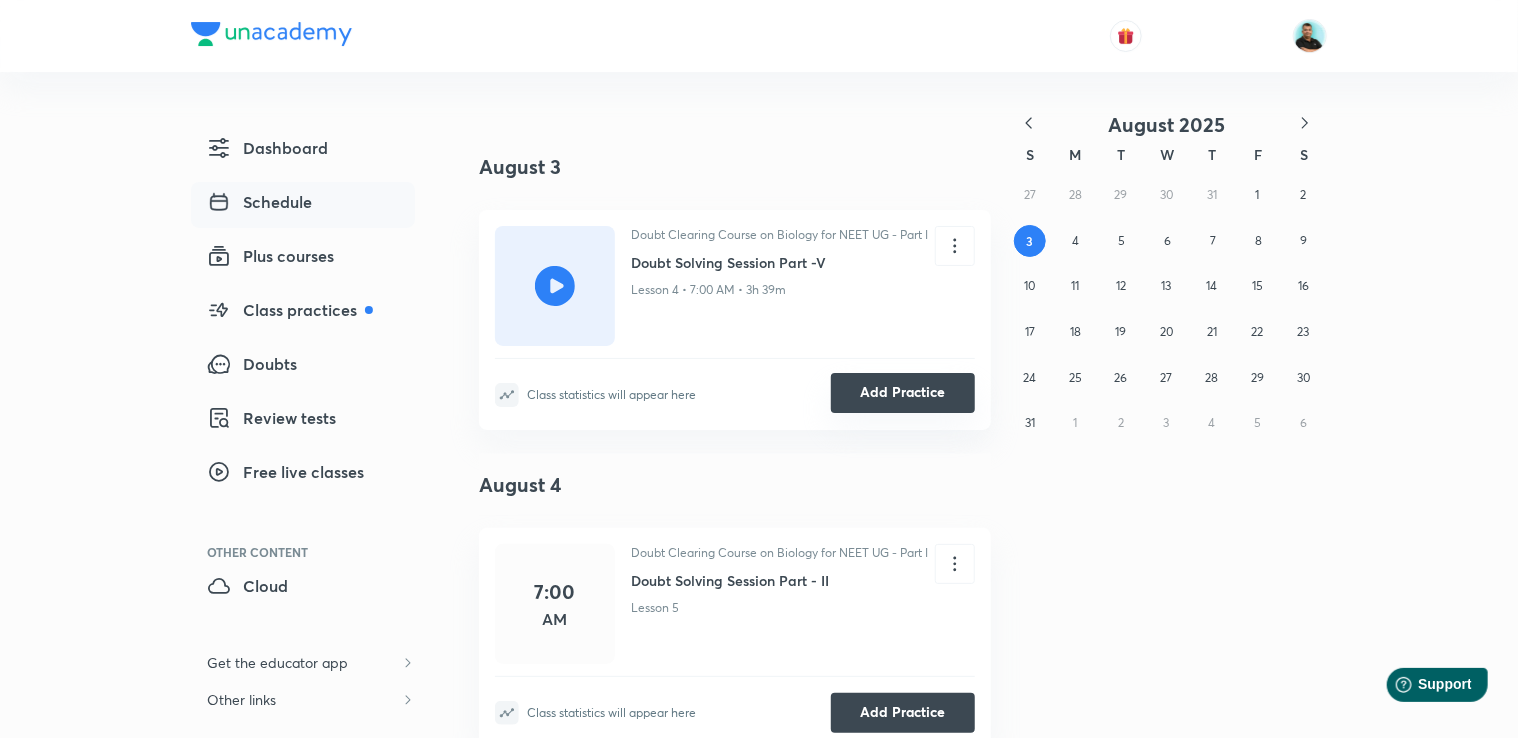 click on "Add Practice" at bounding box center (903, 393) 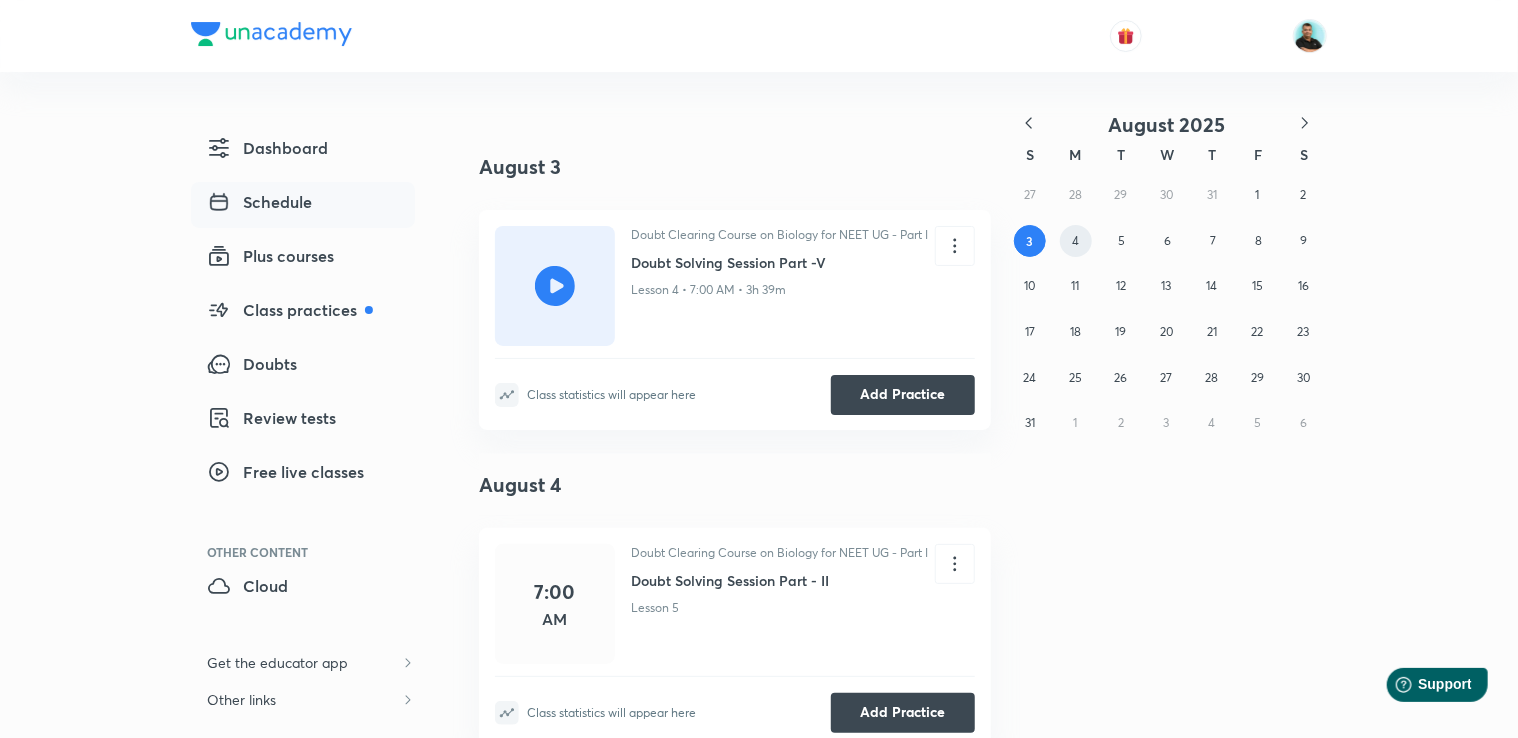 click on "4" at bounding box center (1076, 240) 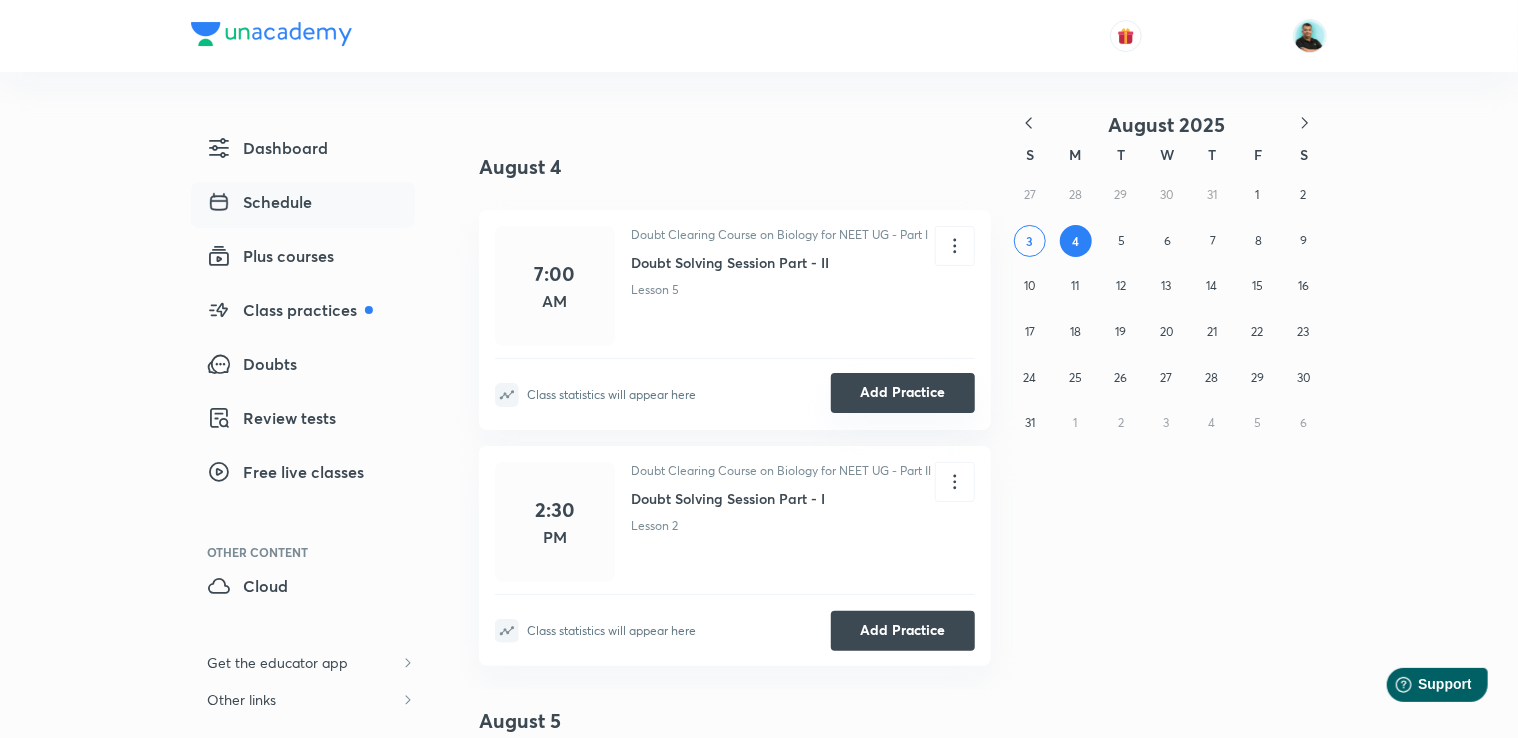 click on "Add Practice" at bounding box center [903, 393] 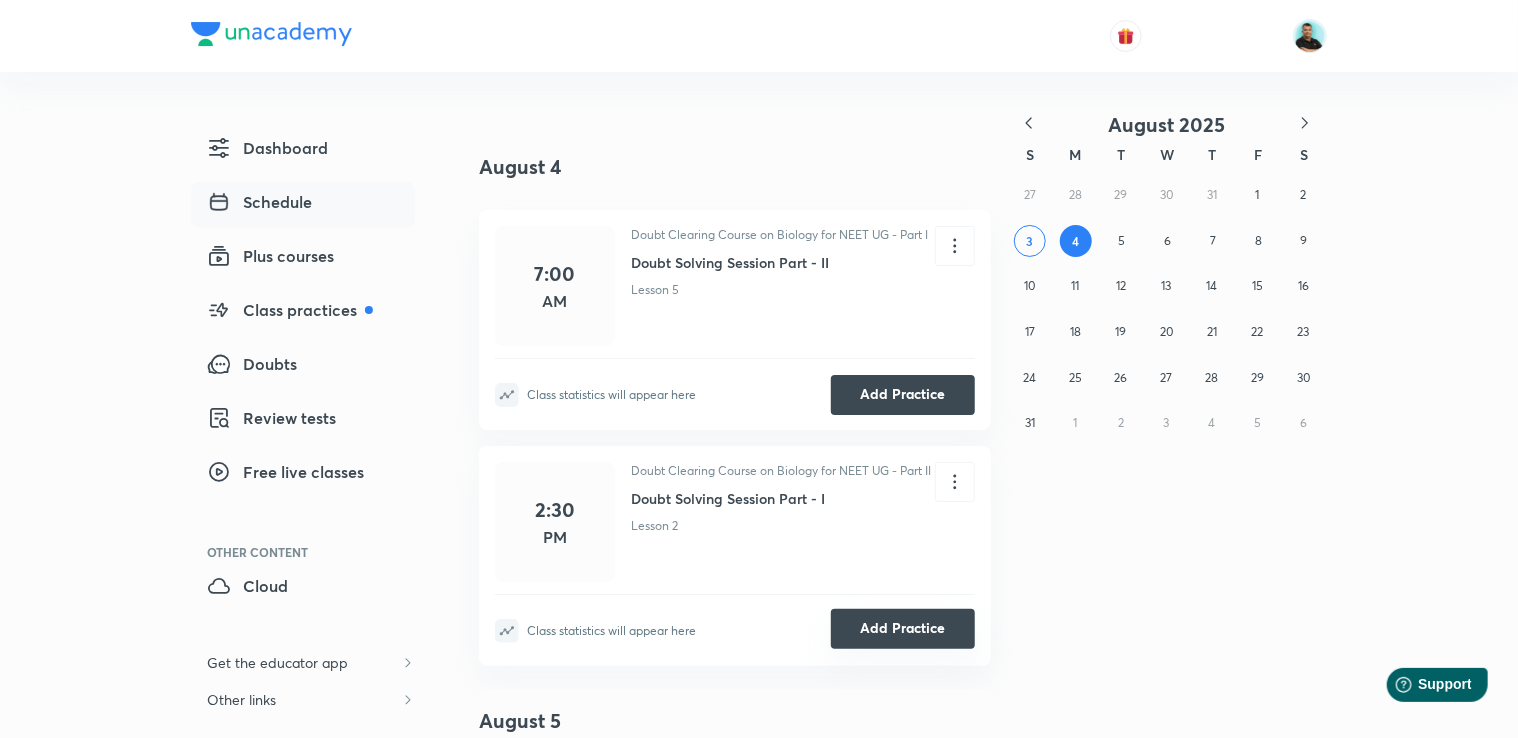 click on "Add Practice" at bounding box center (903, 629) 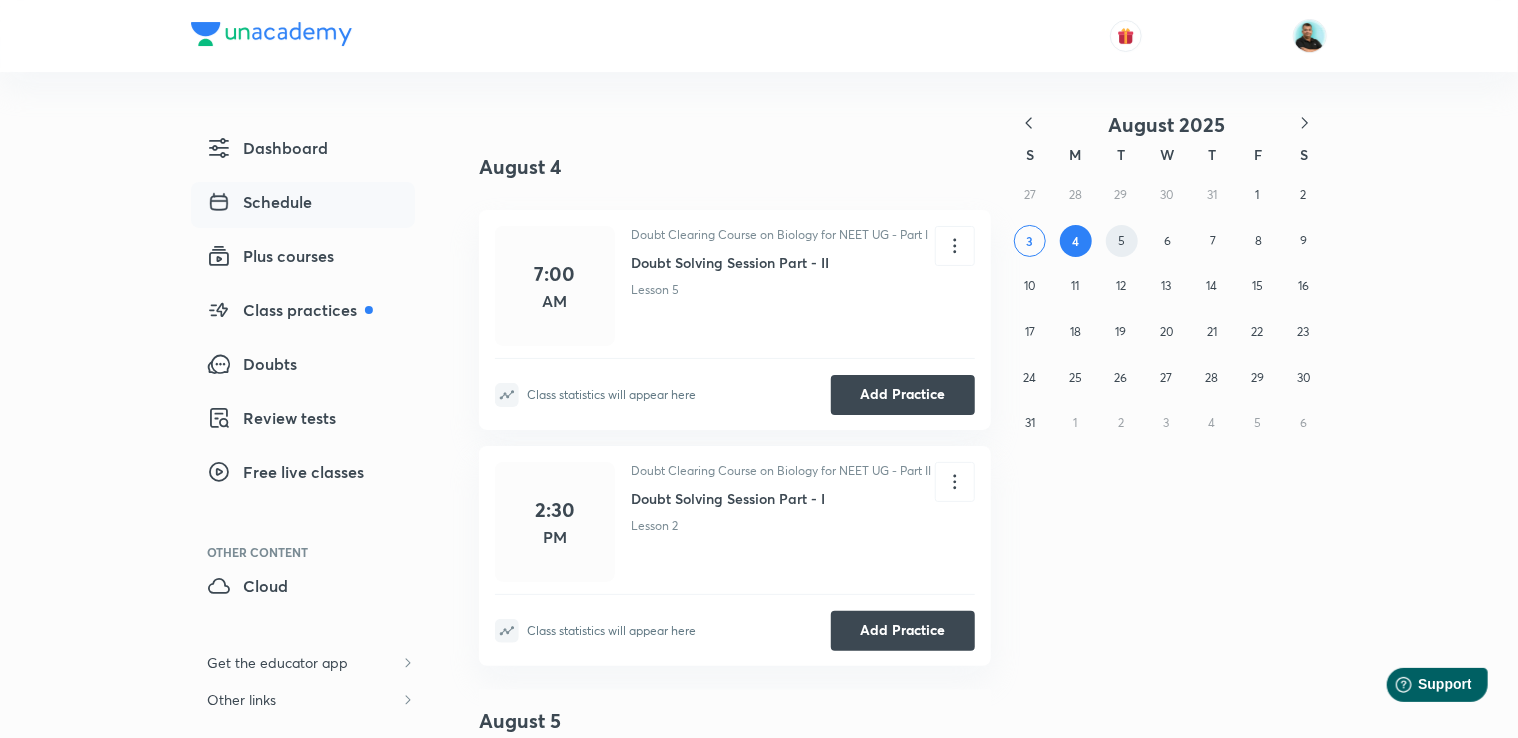 click on "5" at bounding box center [1122, 241] 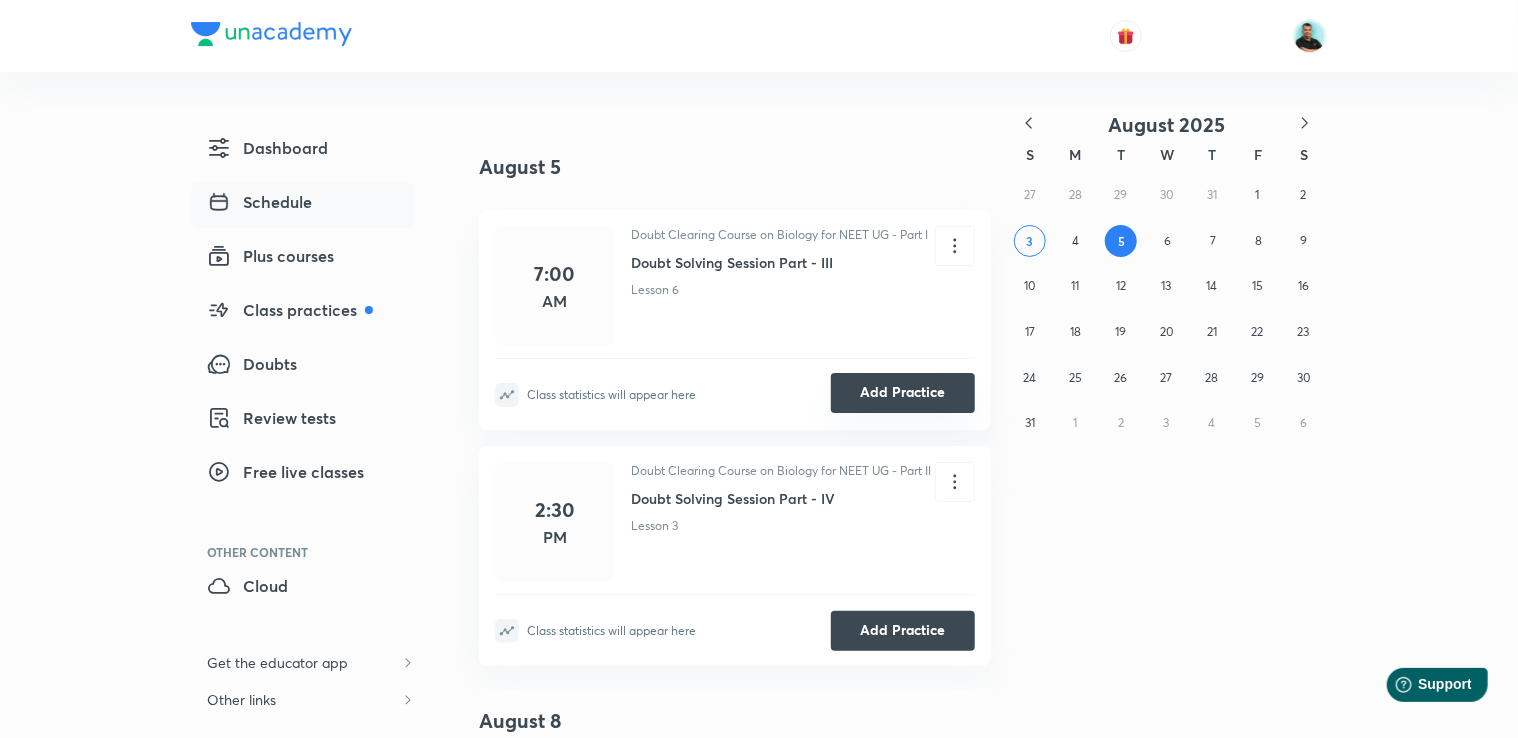 click on "Add Practice" at bounding box center (903, 393) 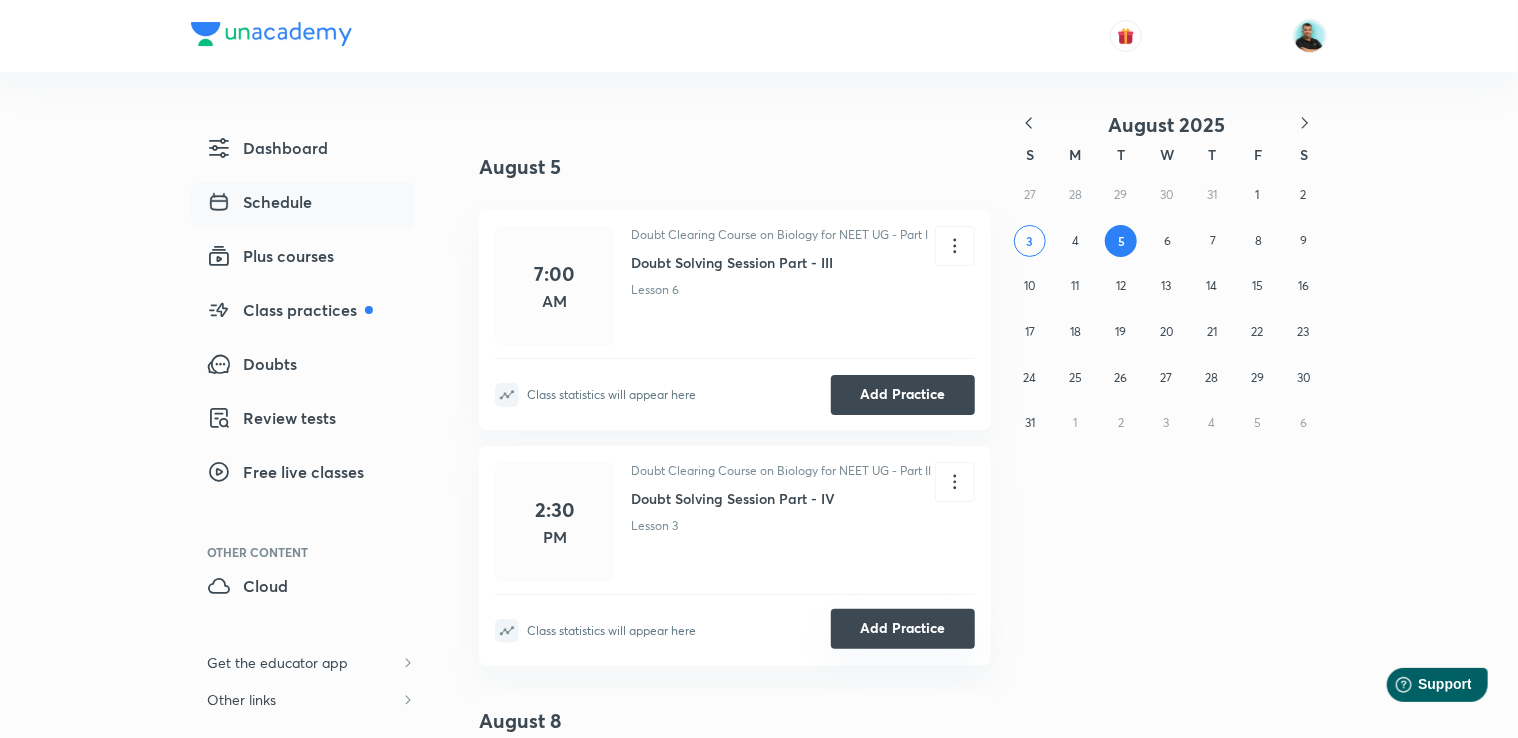 click on "Add Practice" at bounding box center (903, 629) 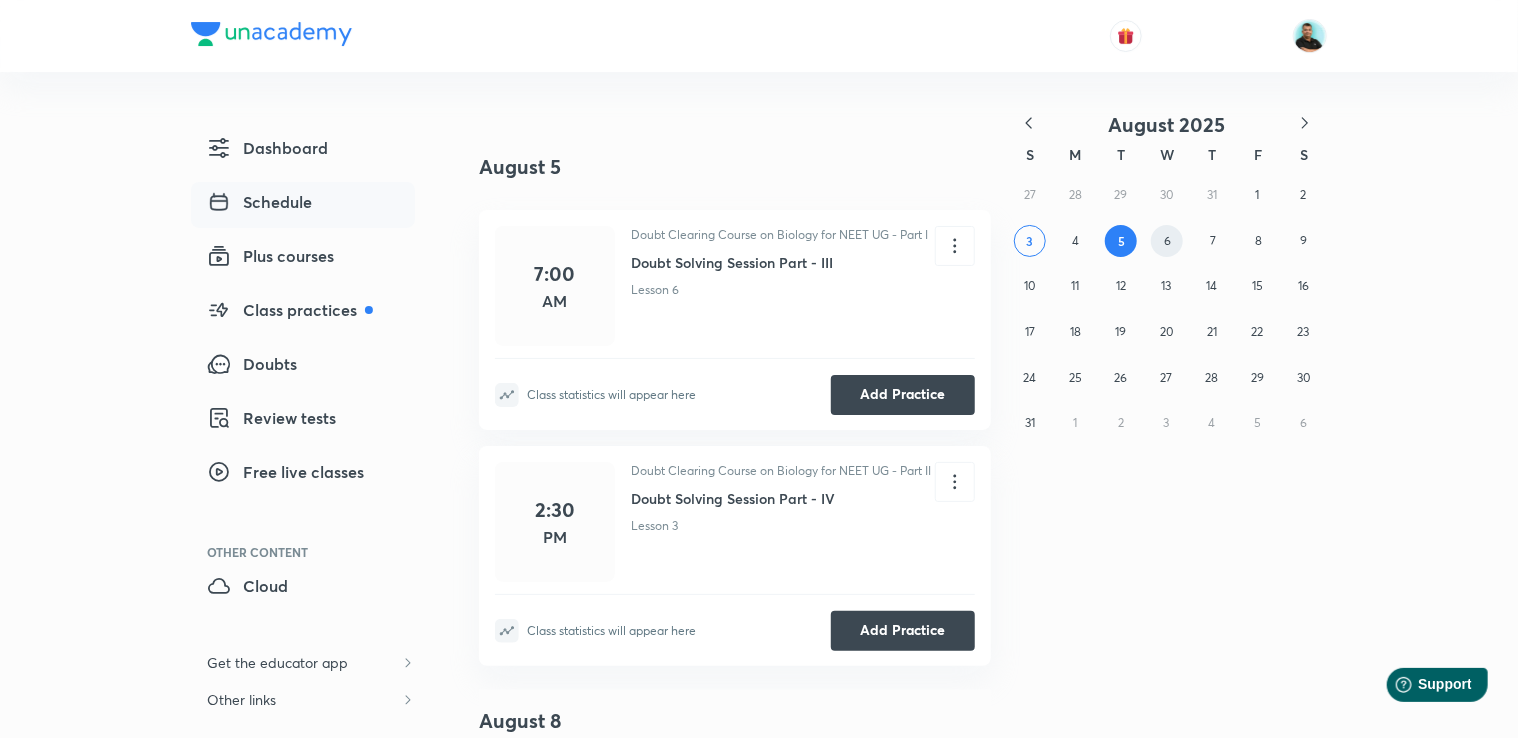 click on "6" at bounding box center (1167, 240) 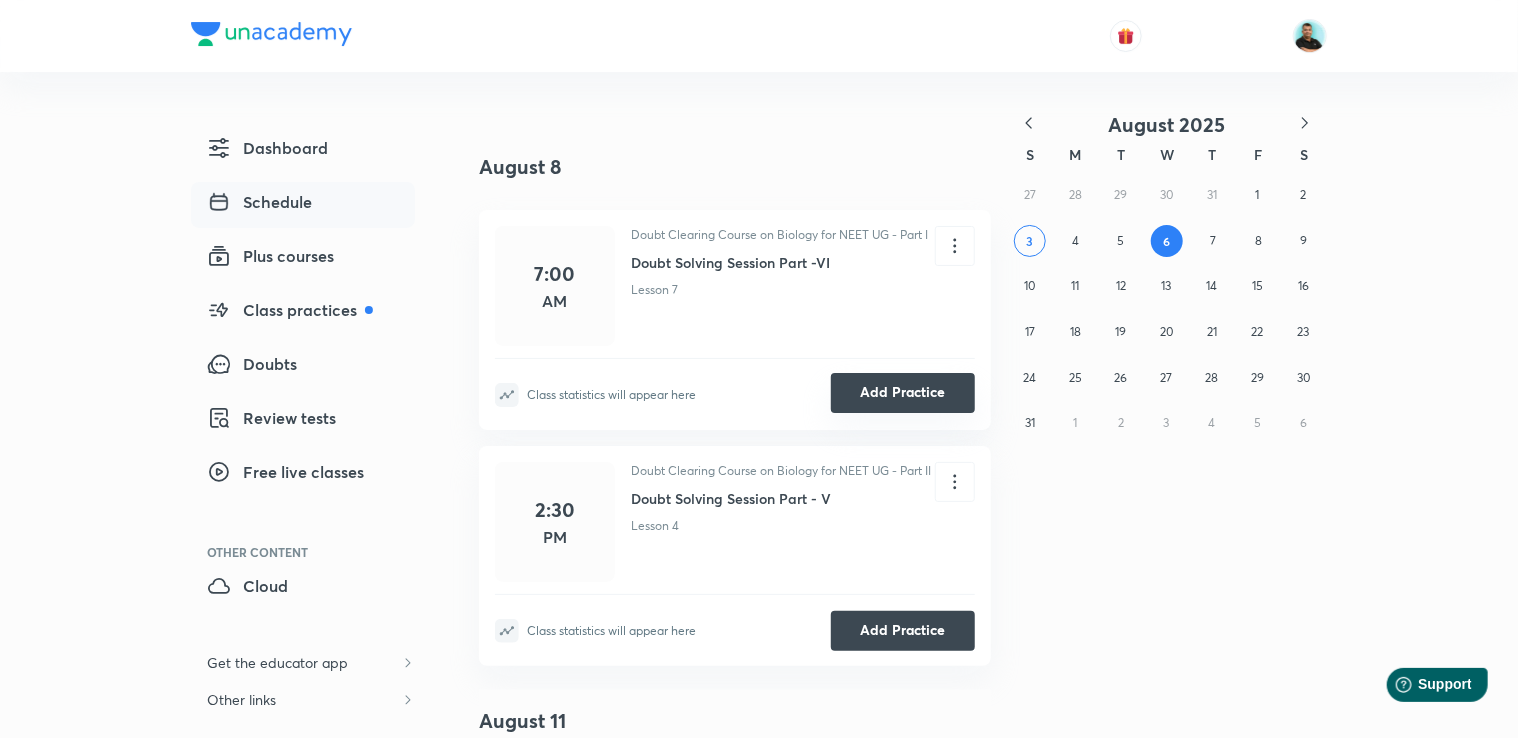 click on "Add Practice" at bounding box center [903, 393] 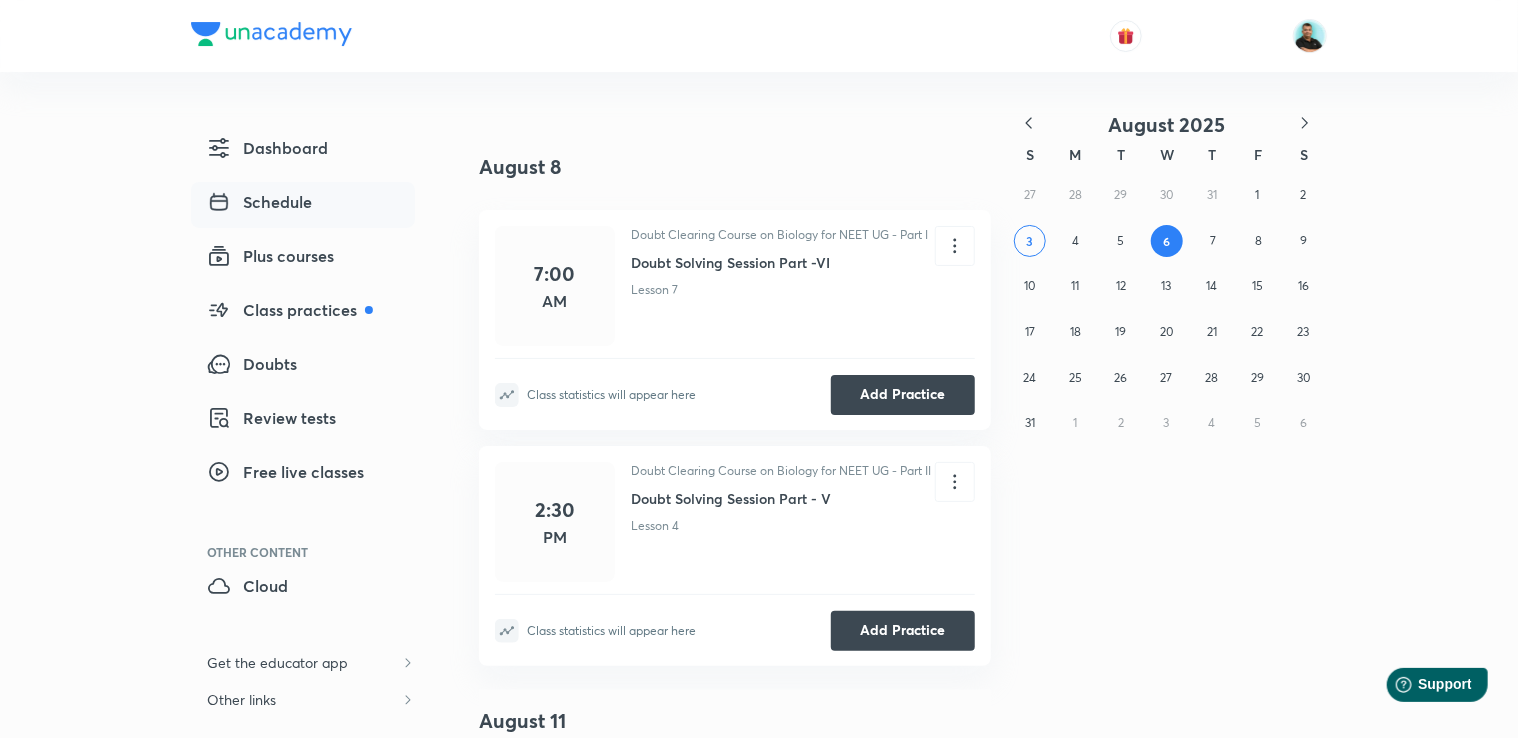 click on "Class statistics will appear here Add Practice" at bounding box center [735, 622] 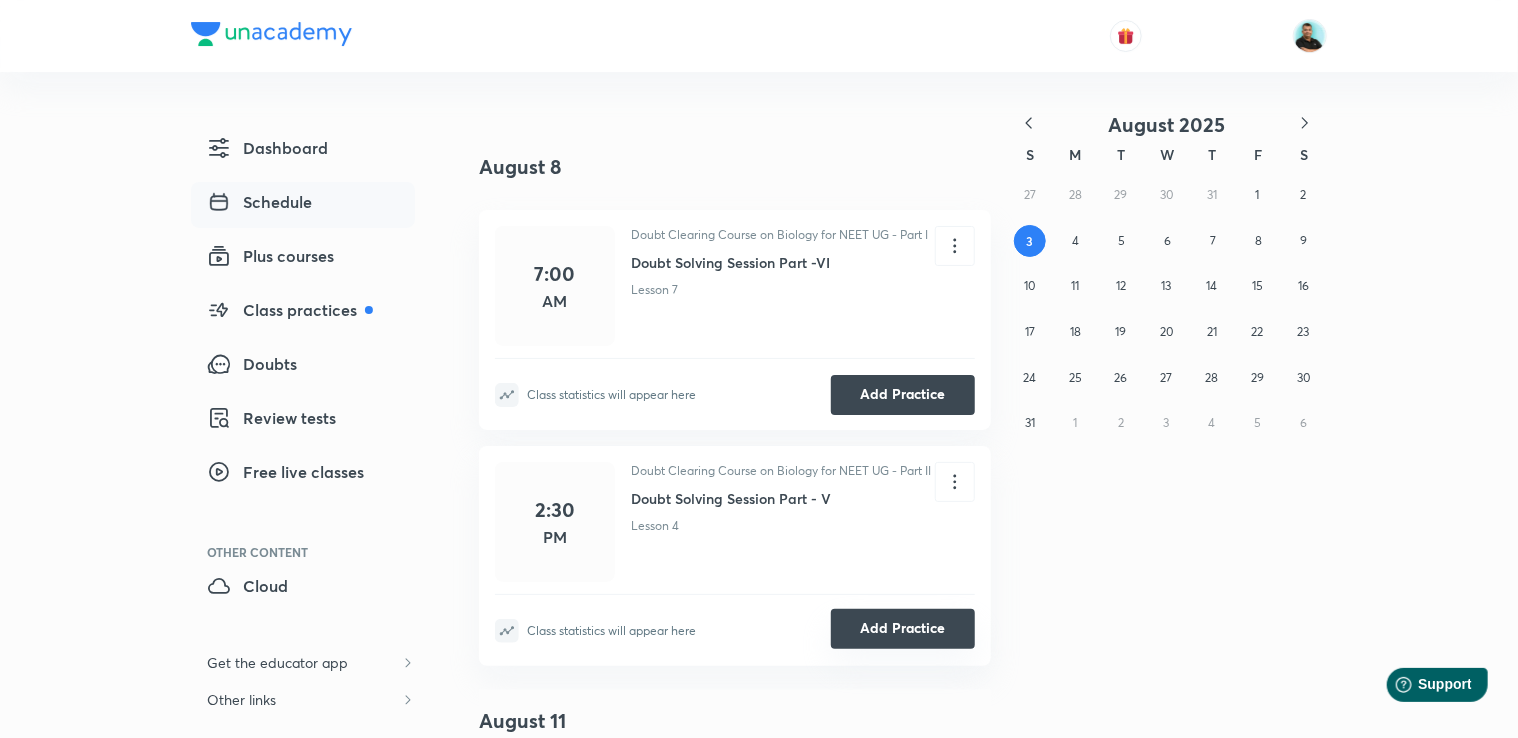 click on "Add Practice" at bounding box center (903, 629) 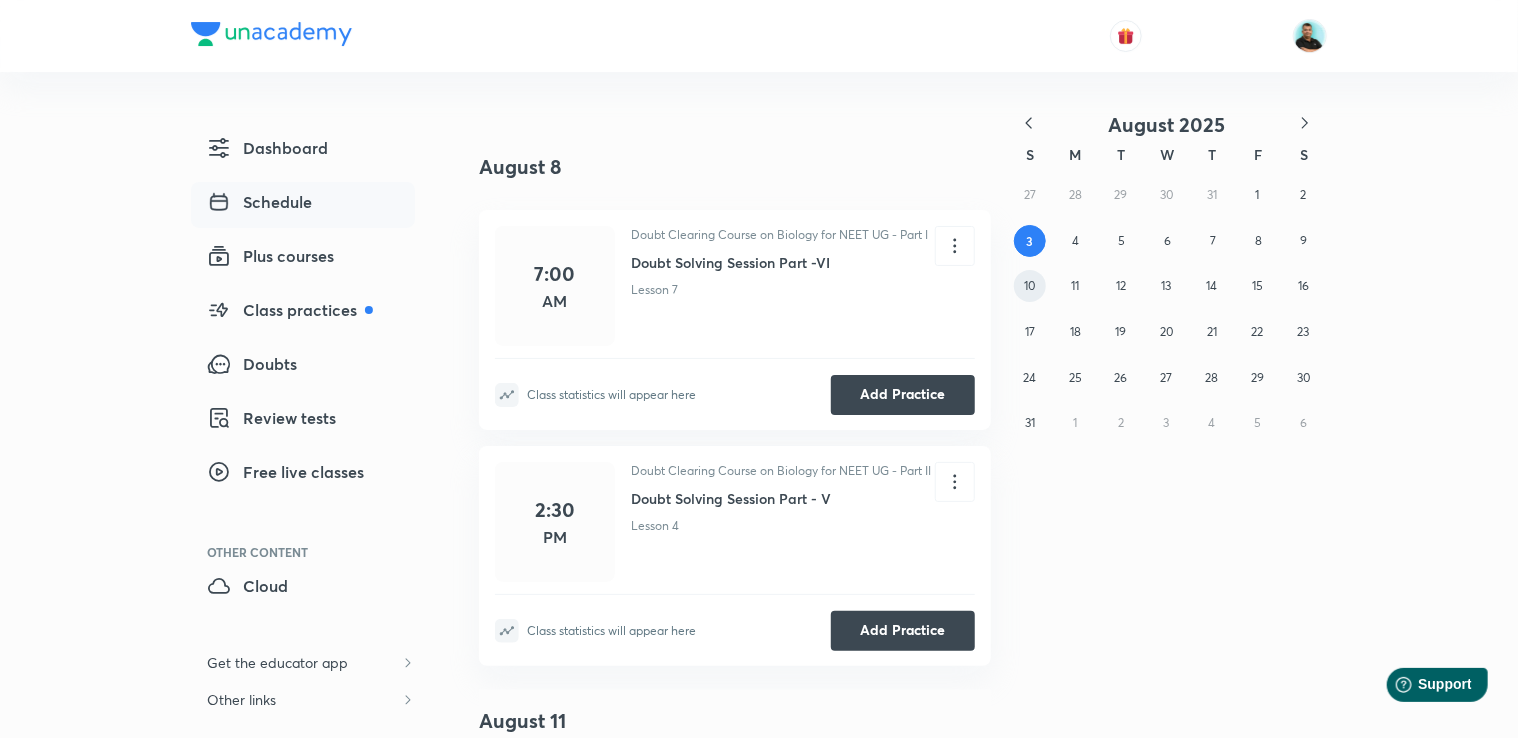 click on "10" at bounding box center [1029, 285] 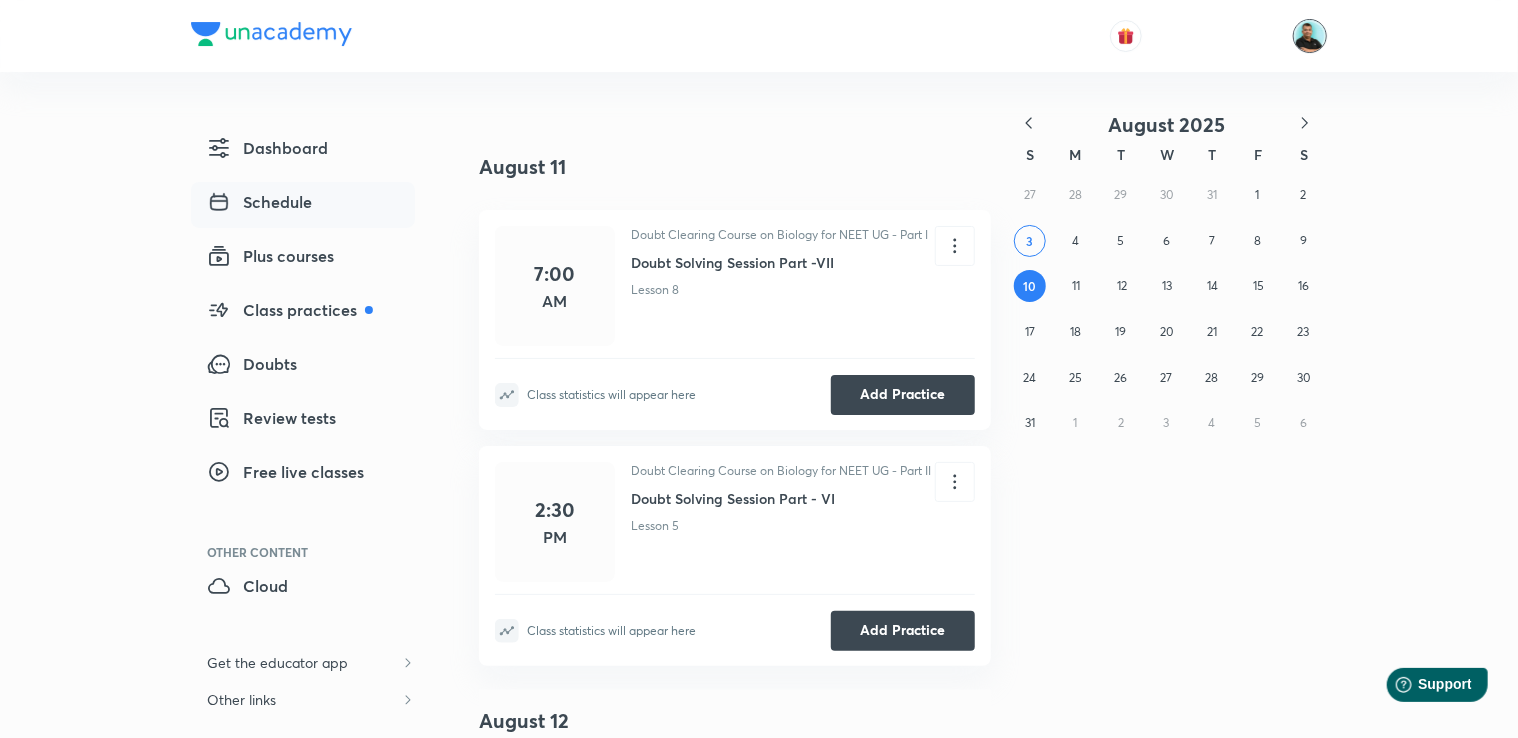 click at bounding box center [1310, 36] 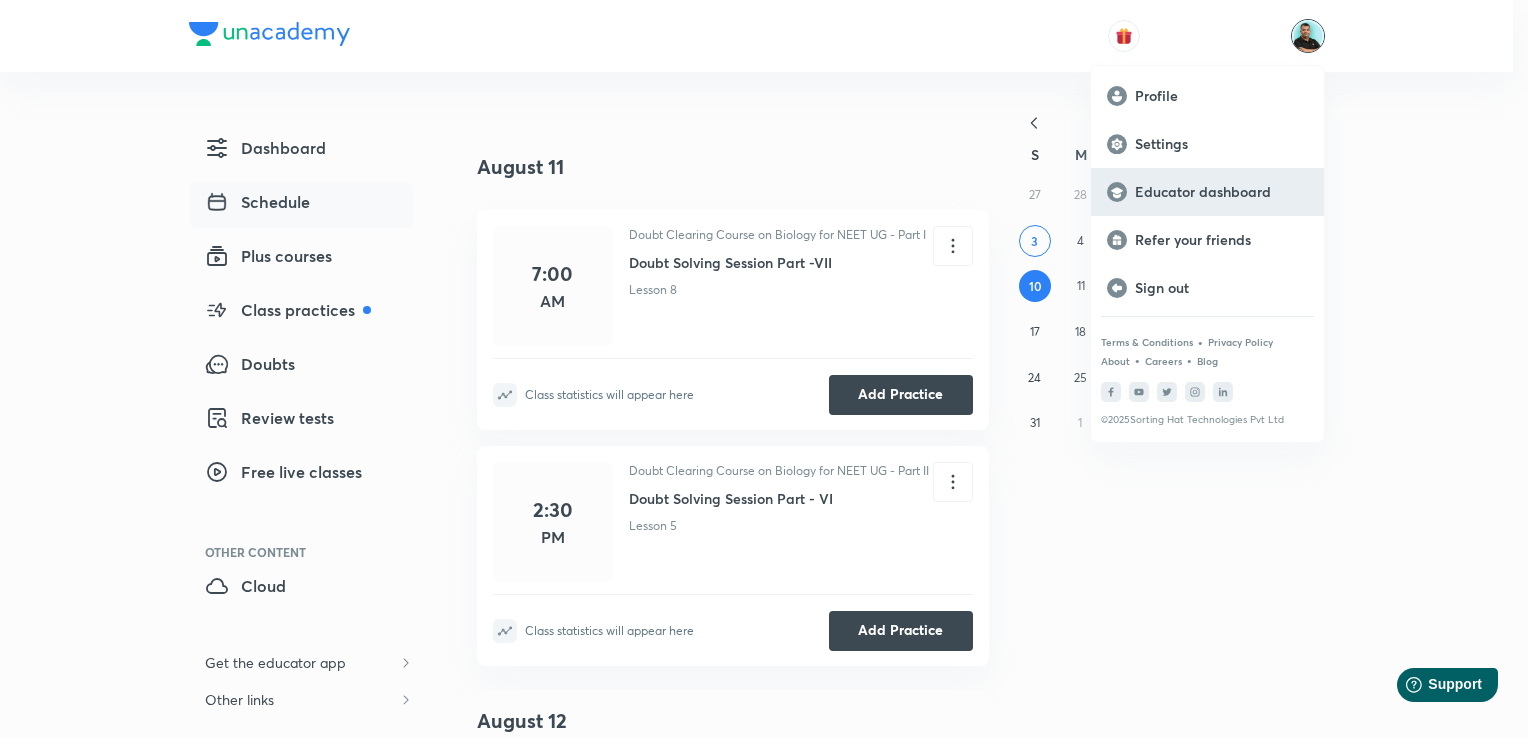 click on "Educator dashboard" at bounding box center (1221, 192) 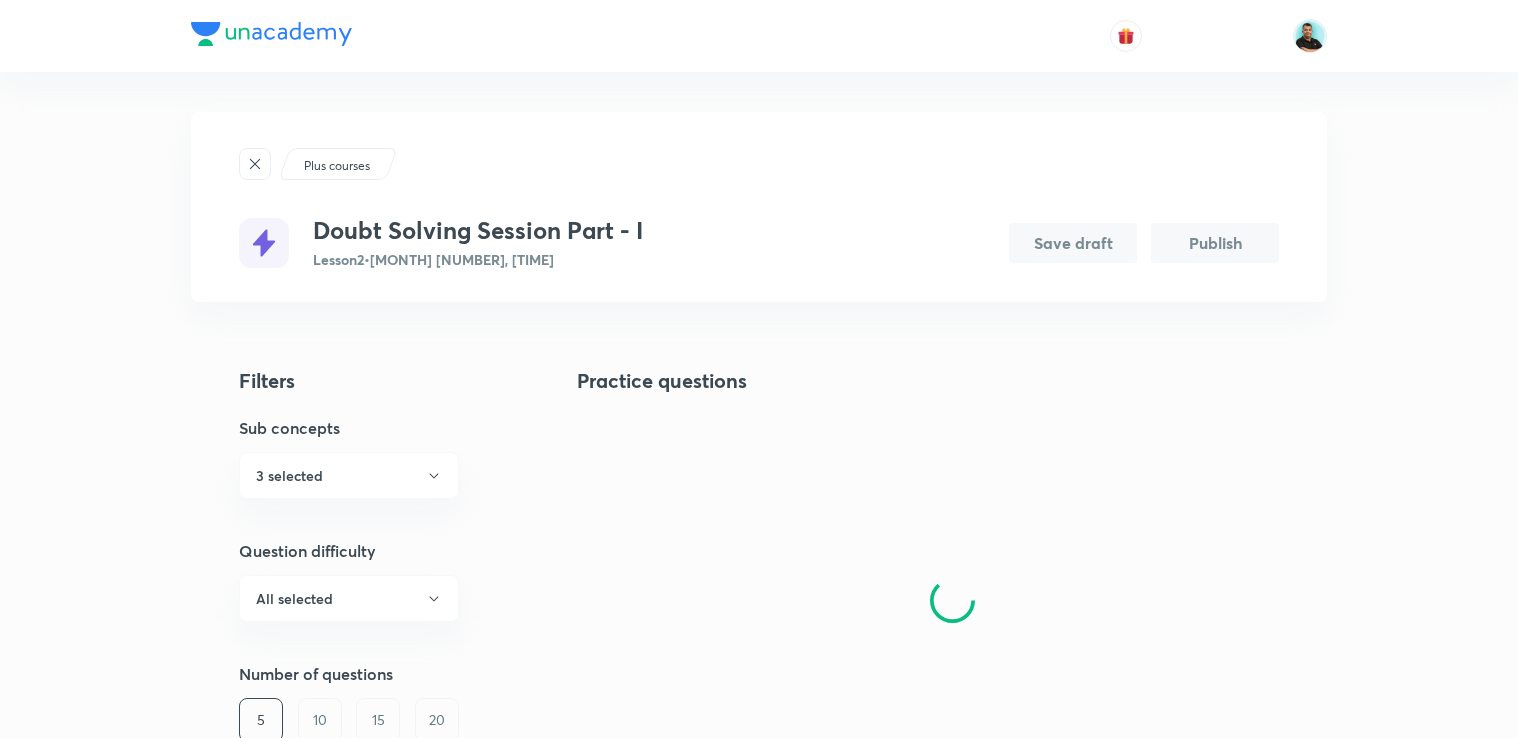 scroll, scrollTop: 0, scrollLeft: 0, axis: both 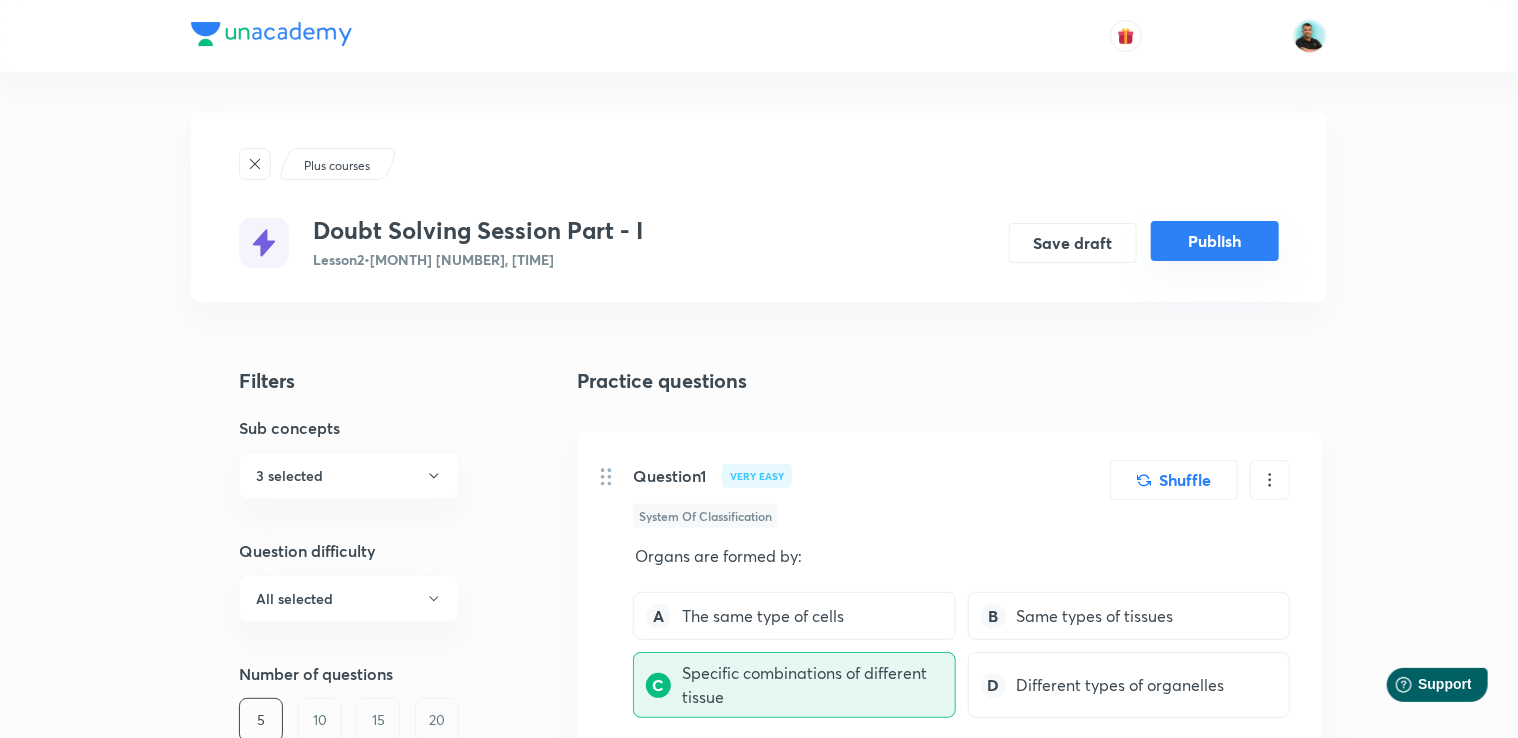click on "Publish" at bounding box center (1215, 241) 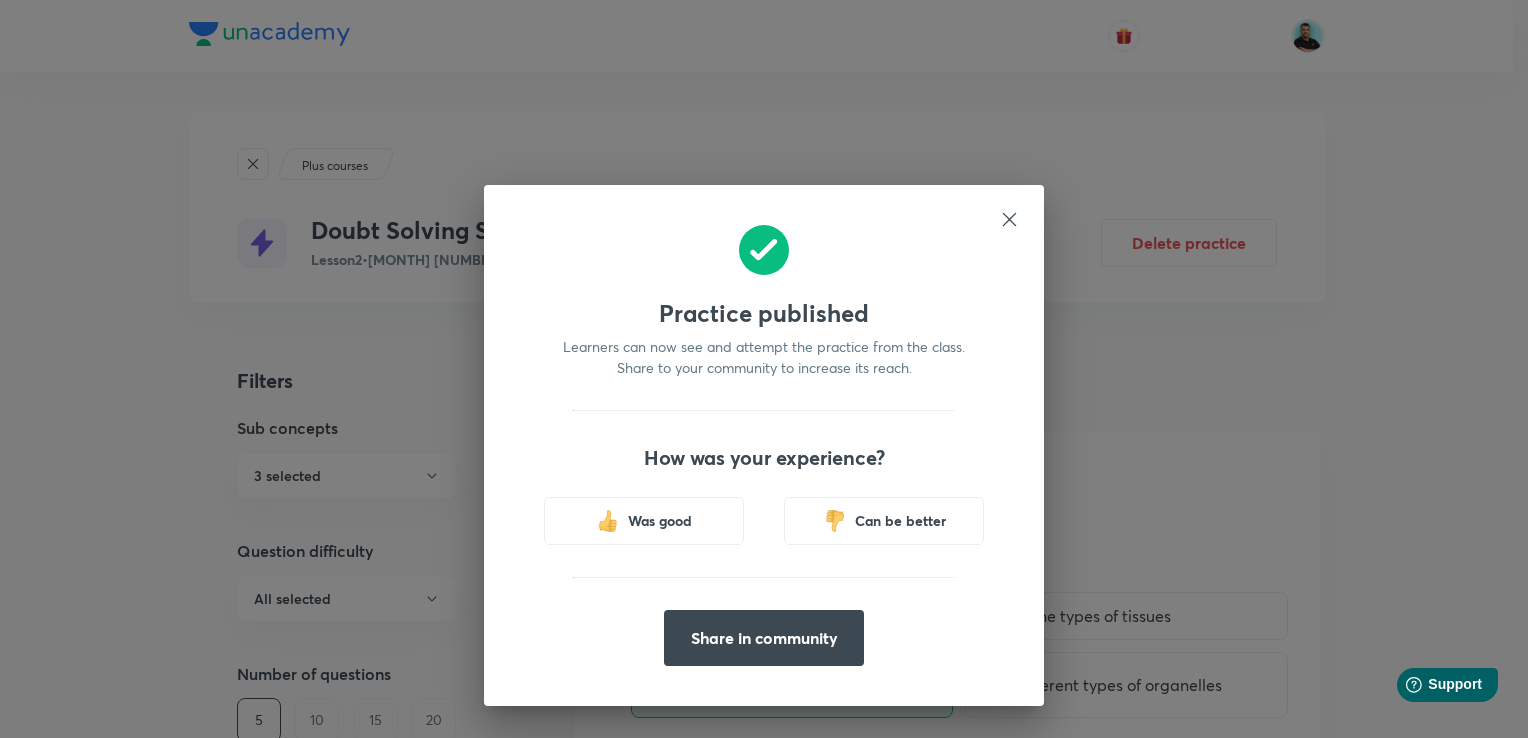 click 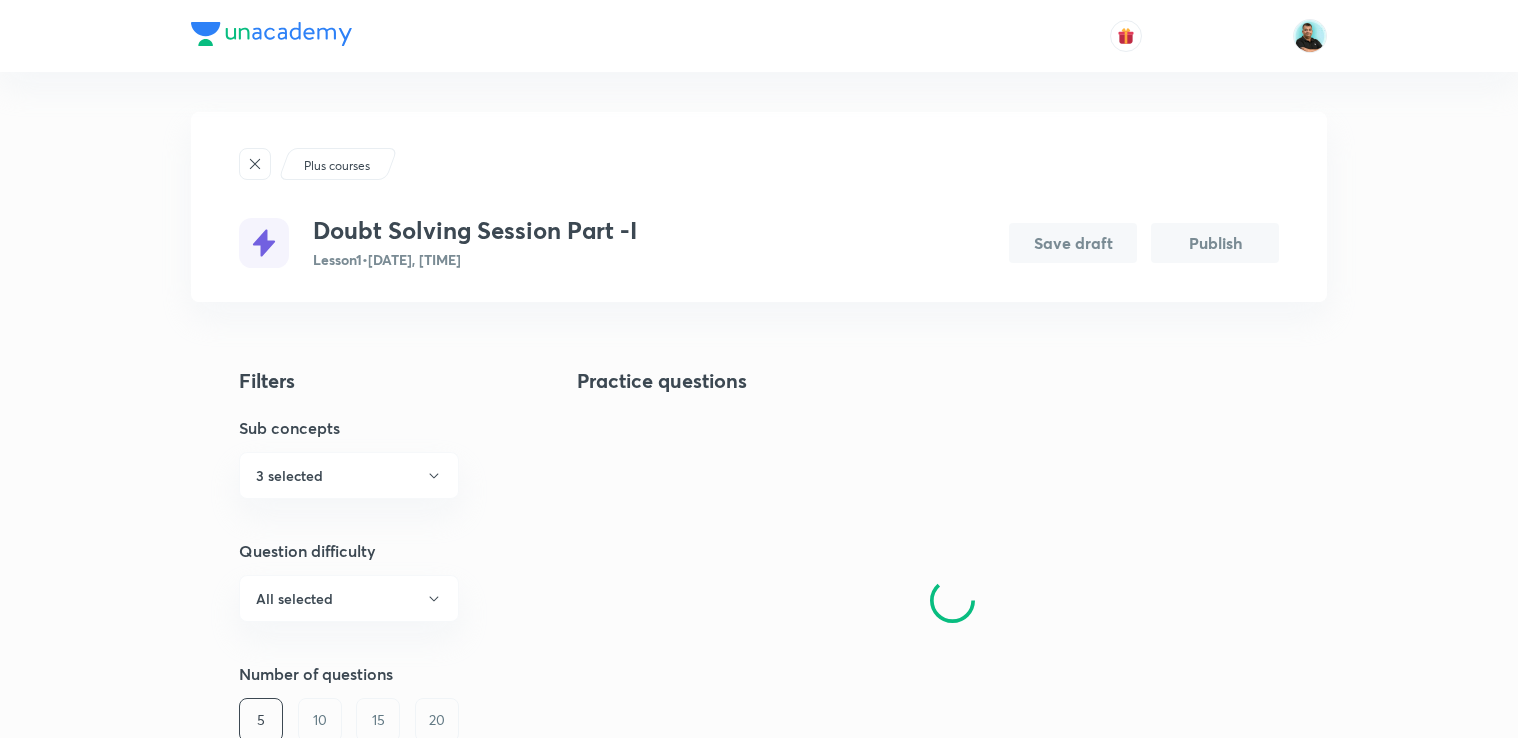 scroll, scrollTop: 0, scrollLeft: 0, axis: both 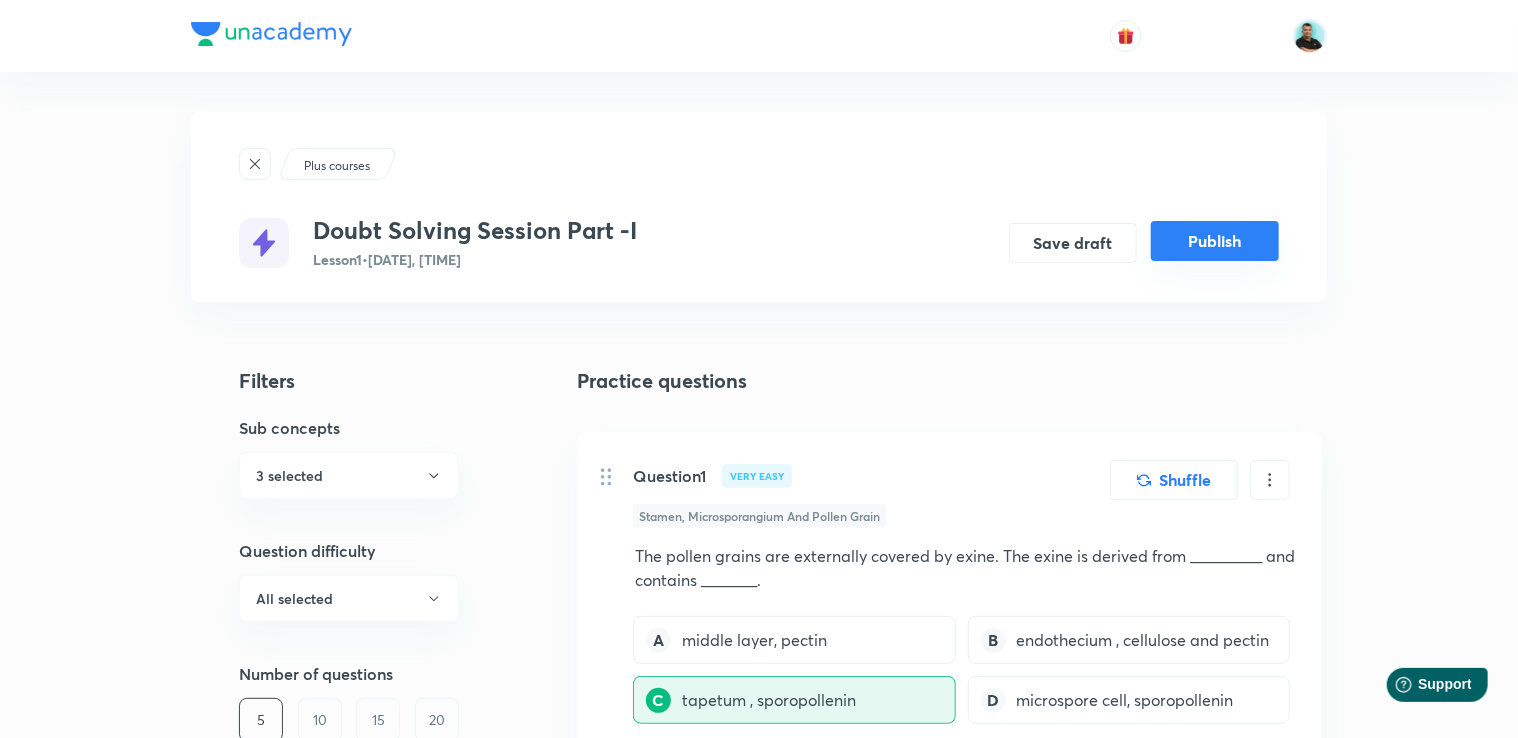 click on "Publish" at bounding box center (1215, 241) 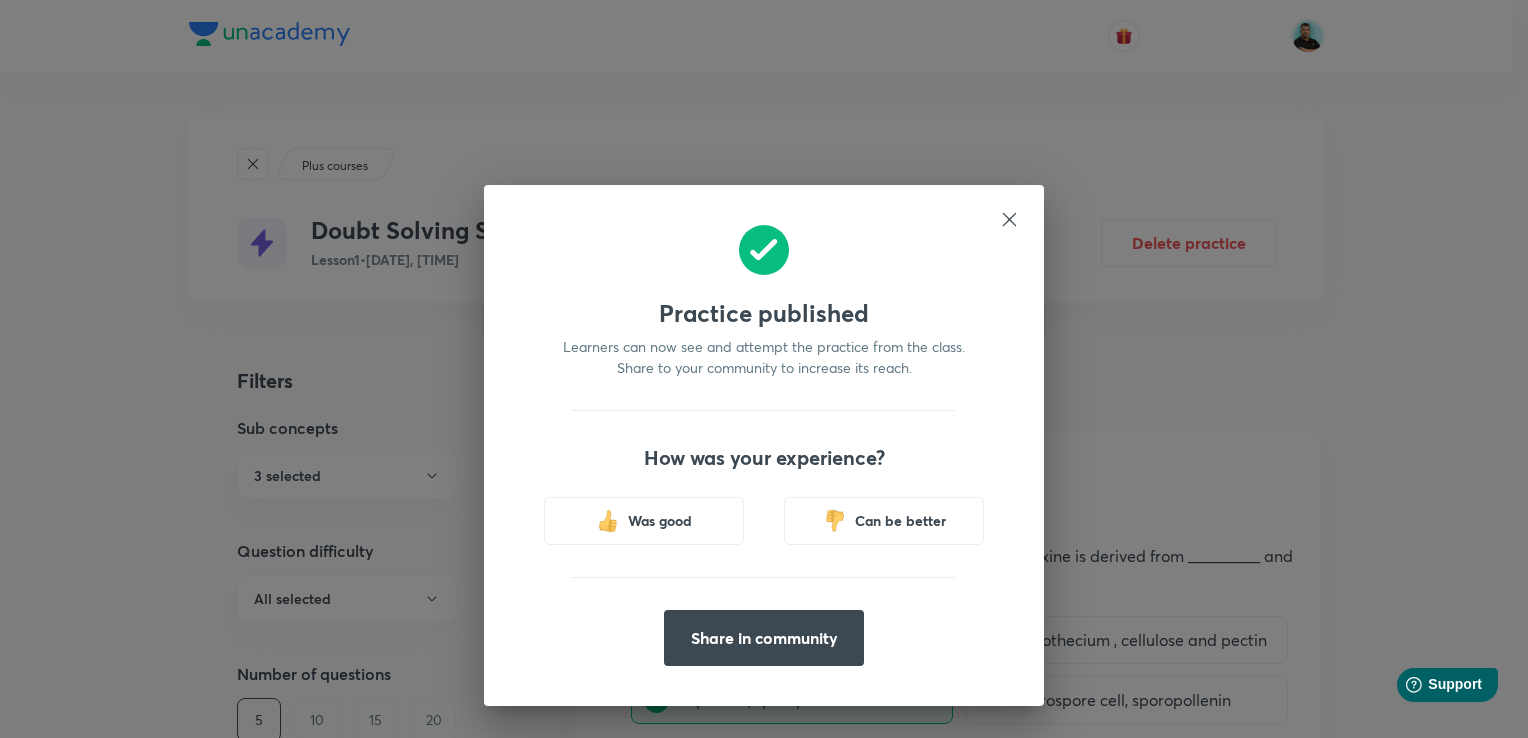 click 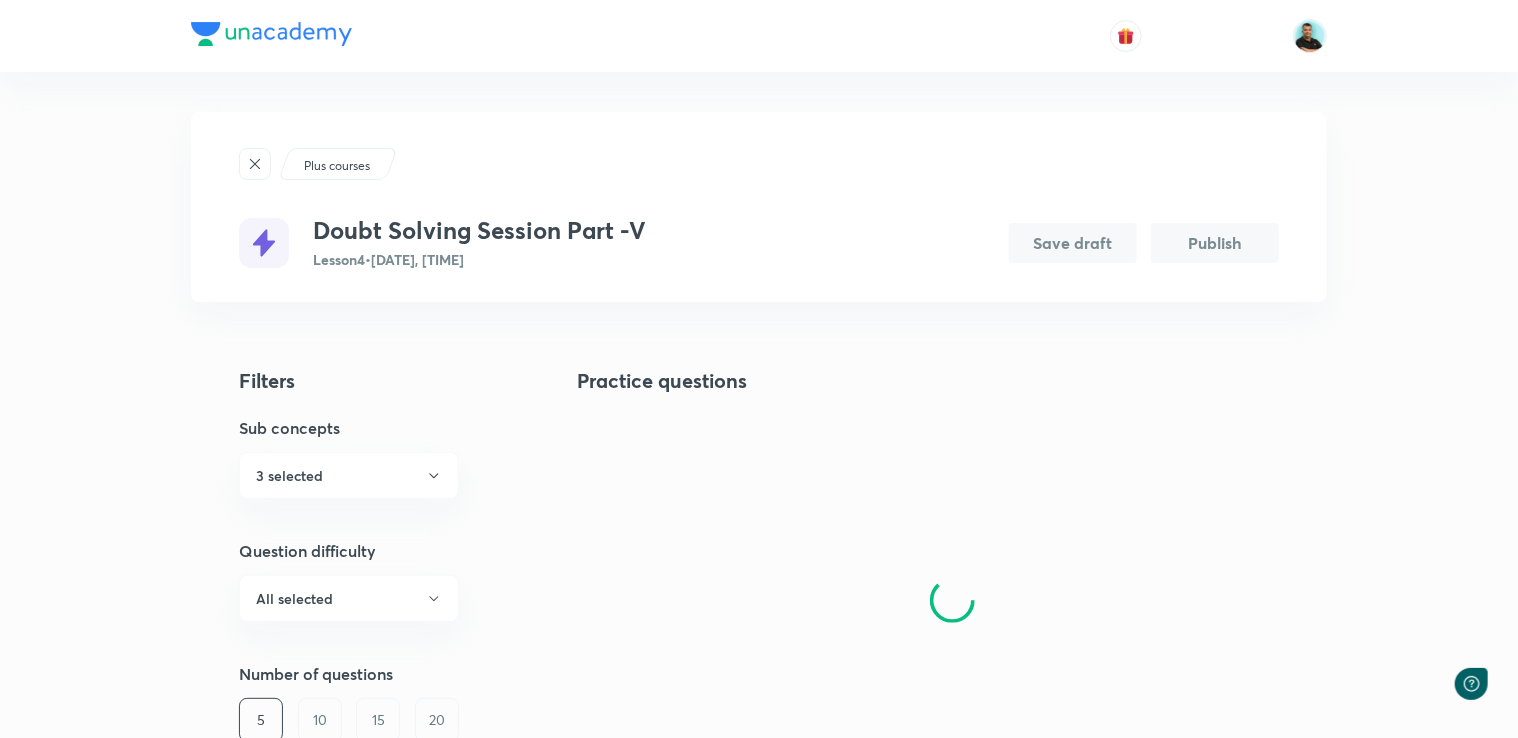 scroll, scrollTop: 0, scrollLeft: 0, axis: both 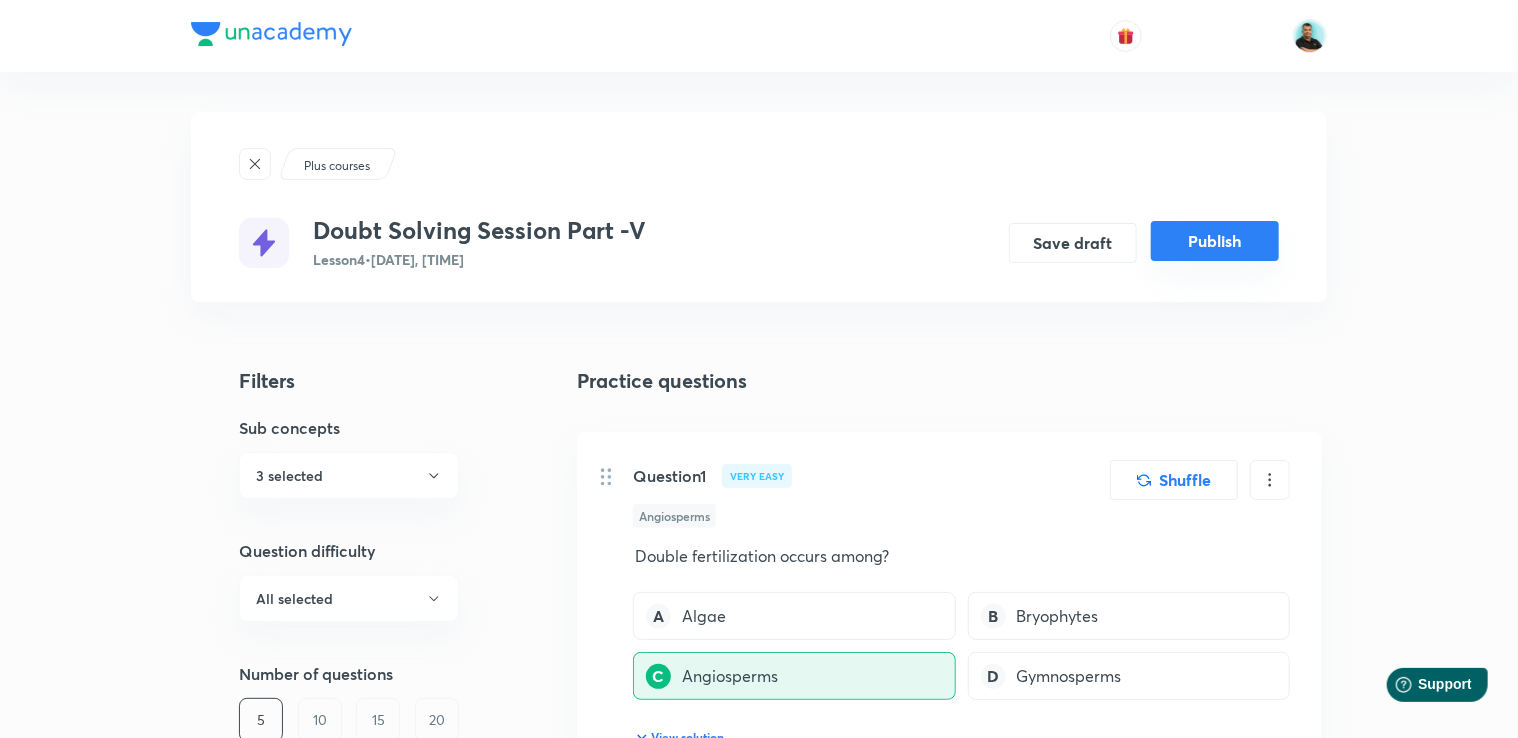 click on "Publish" at bounding box center [1215, 241] 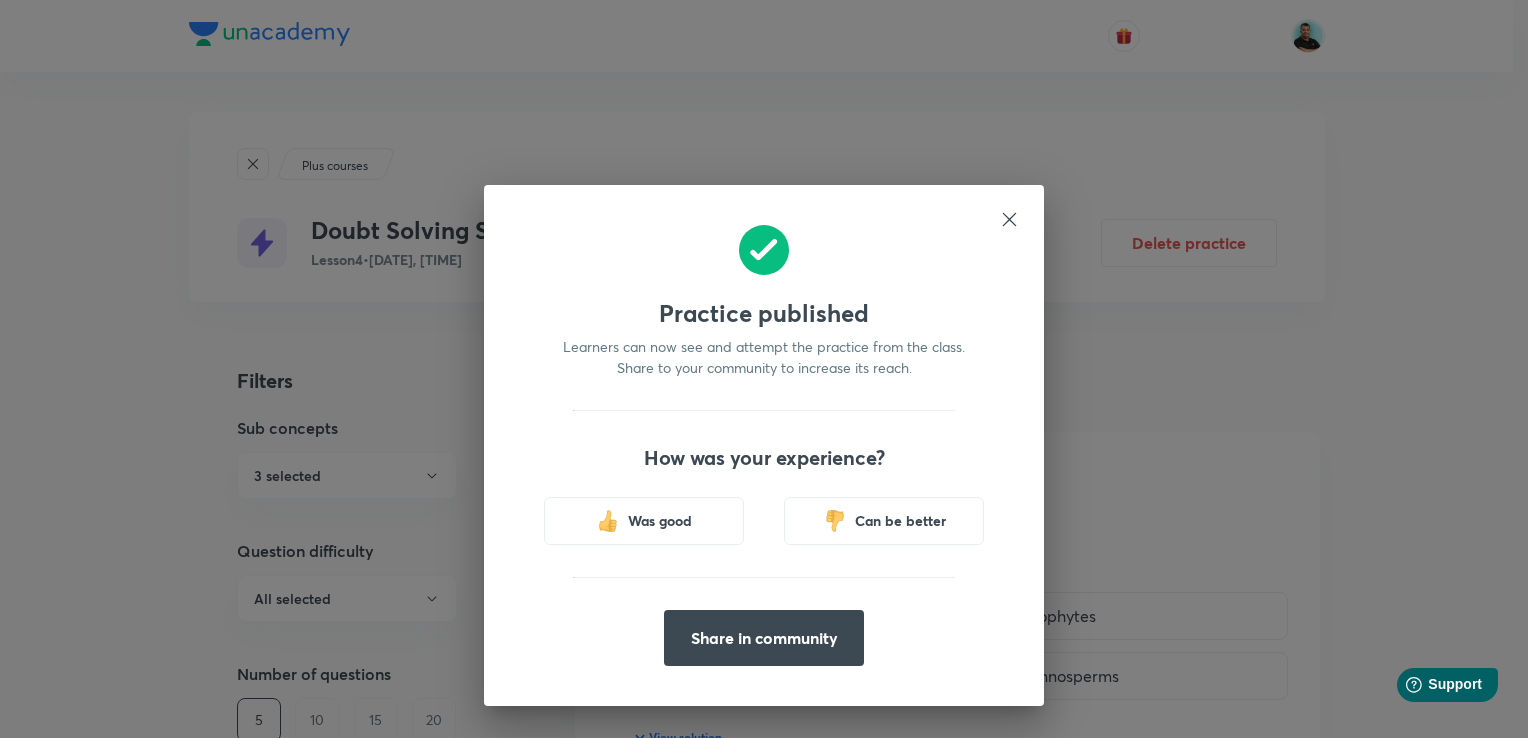 click 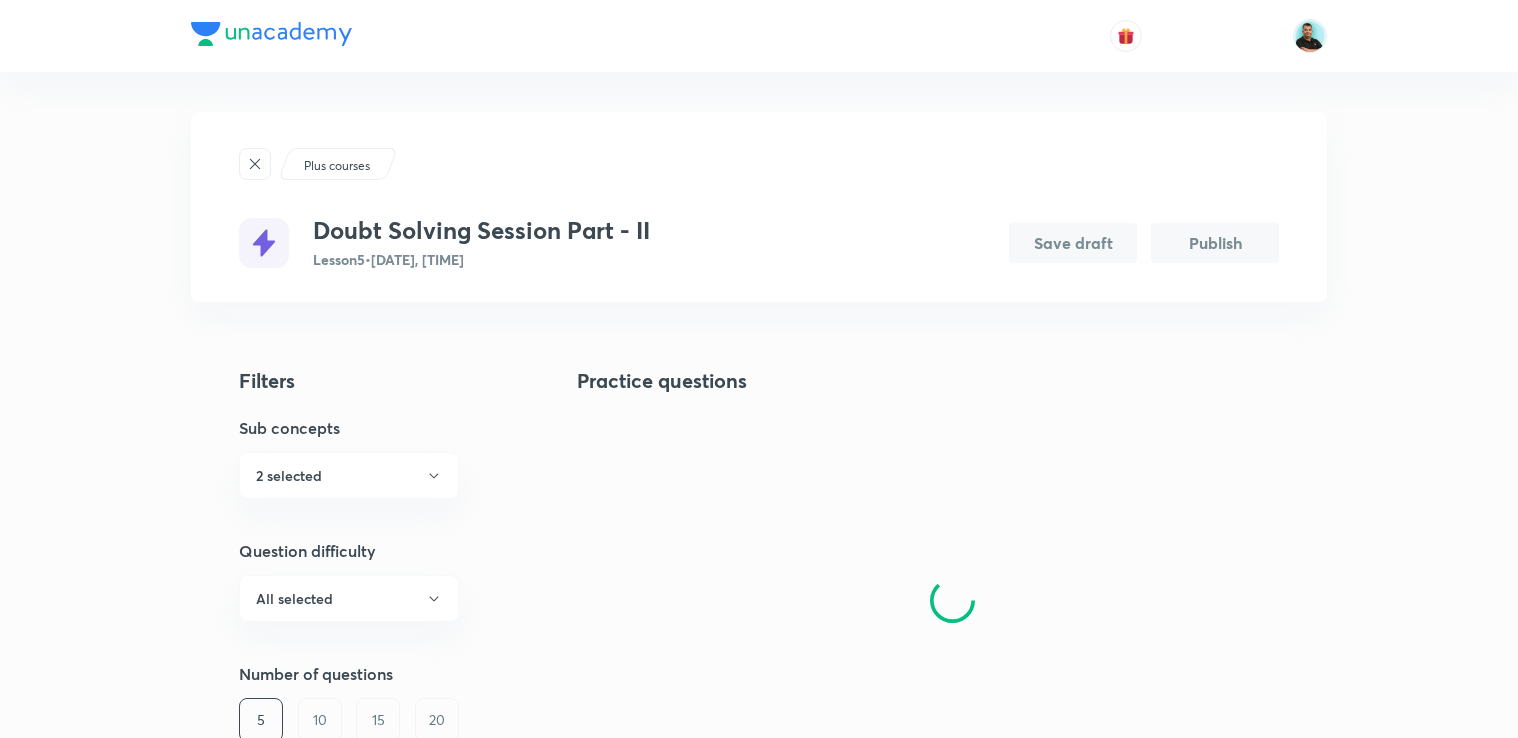 scroll, scrollTop: 0, scrollLeft: 0, axis: both 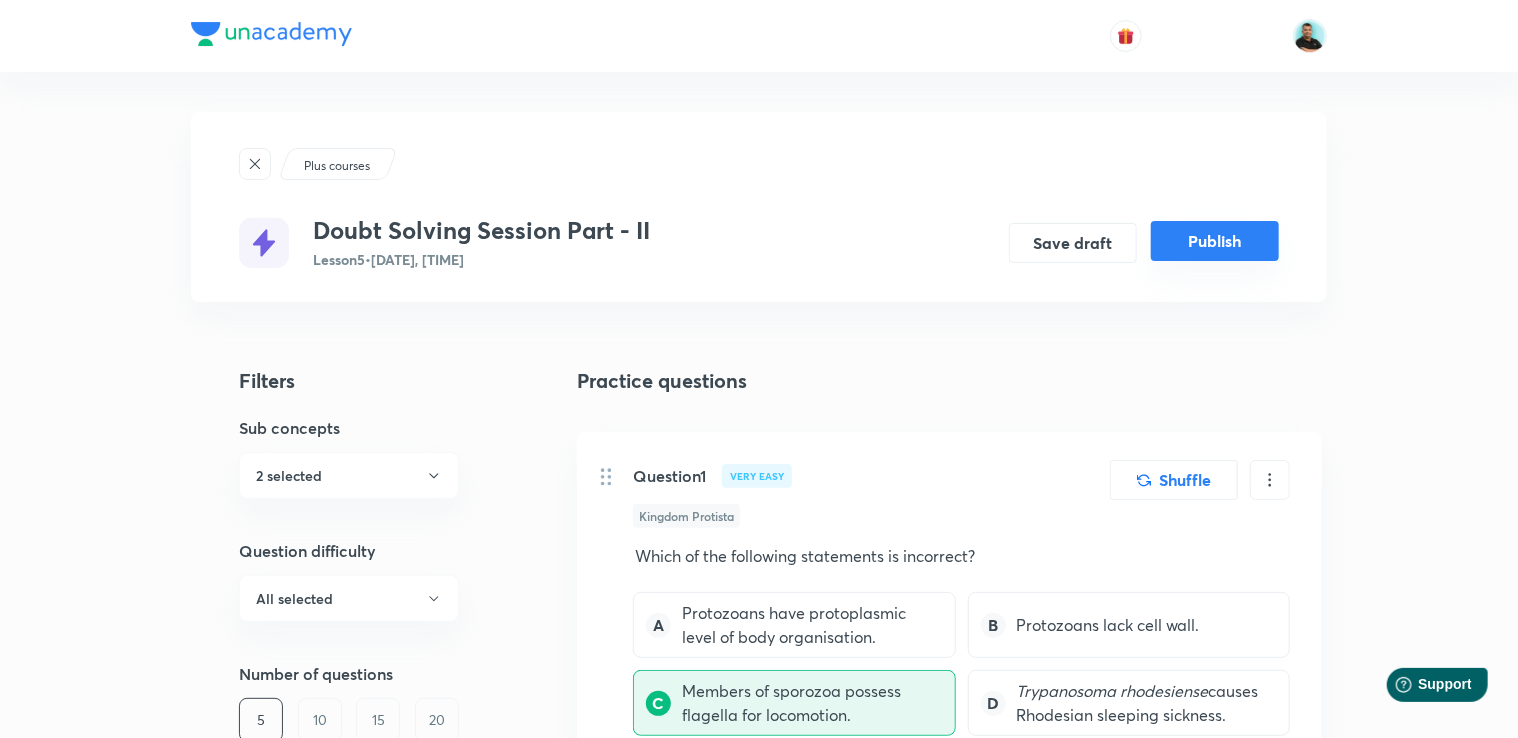 click on "Publish" at bounding box center (1215, 241) 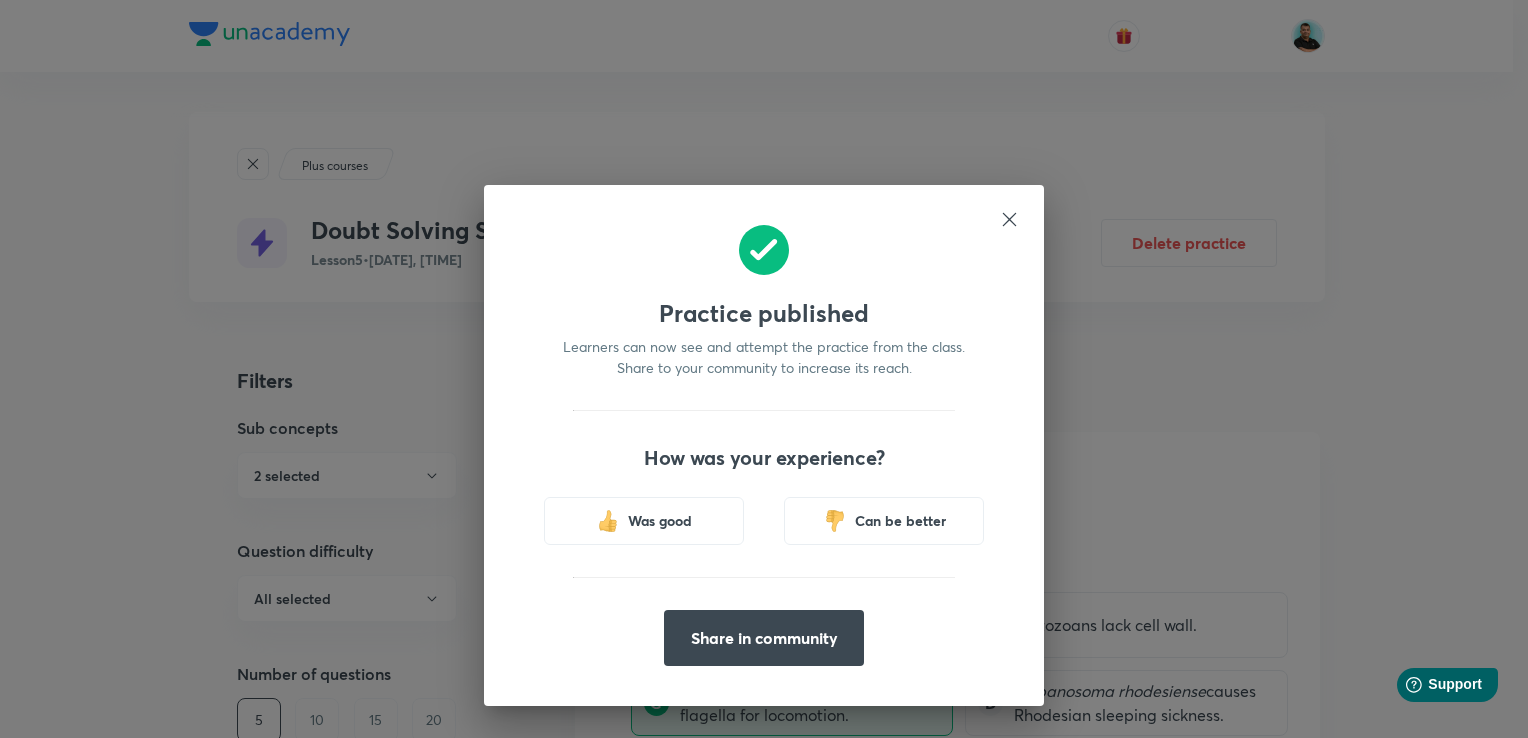 click 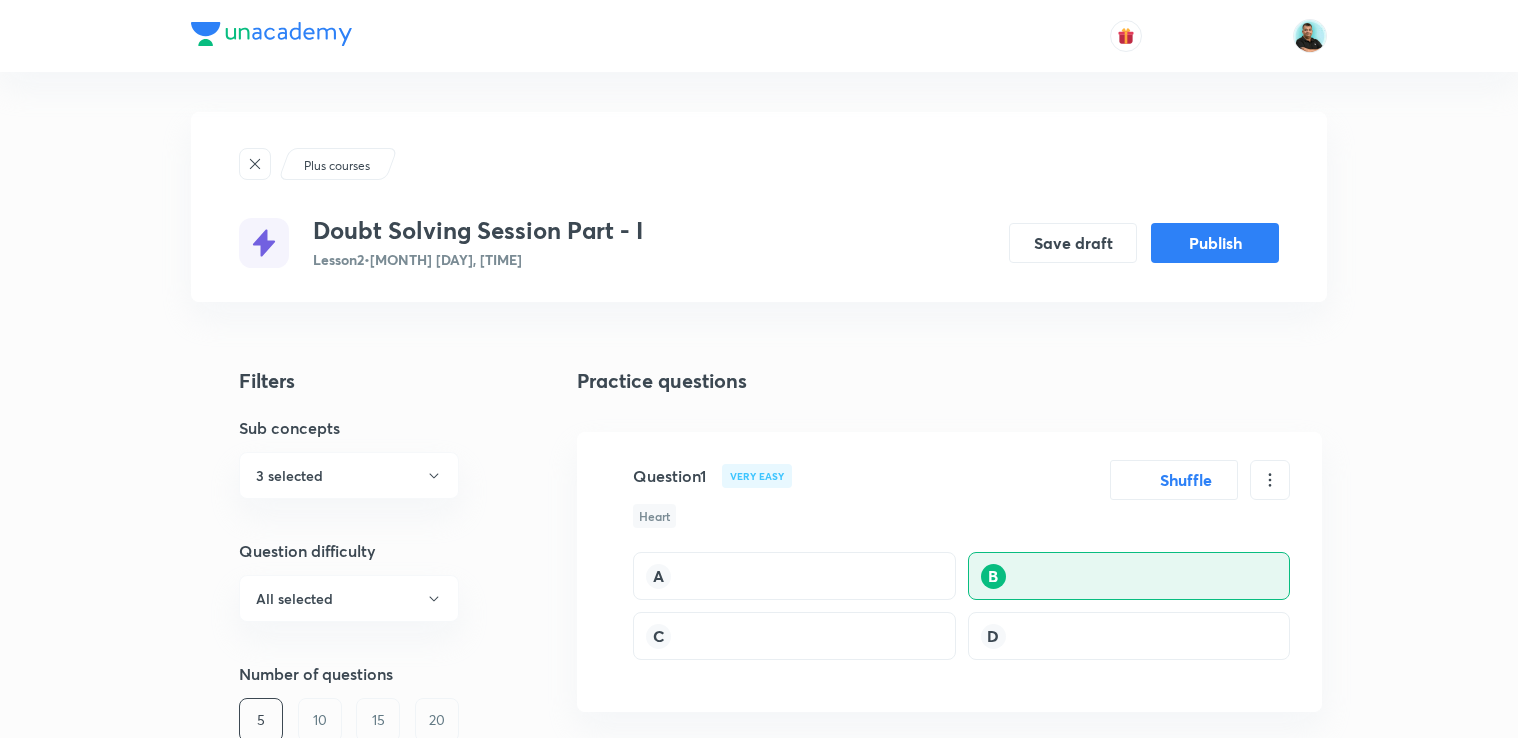 scroll, scrollTop: 0, scrollLeft: 0, axis: both 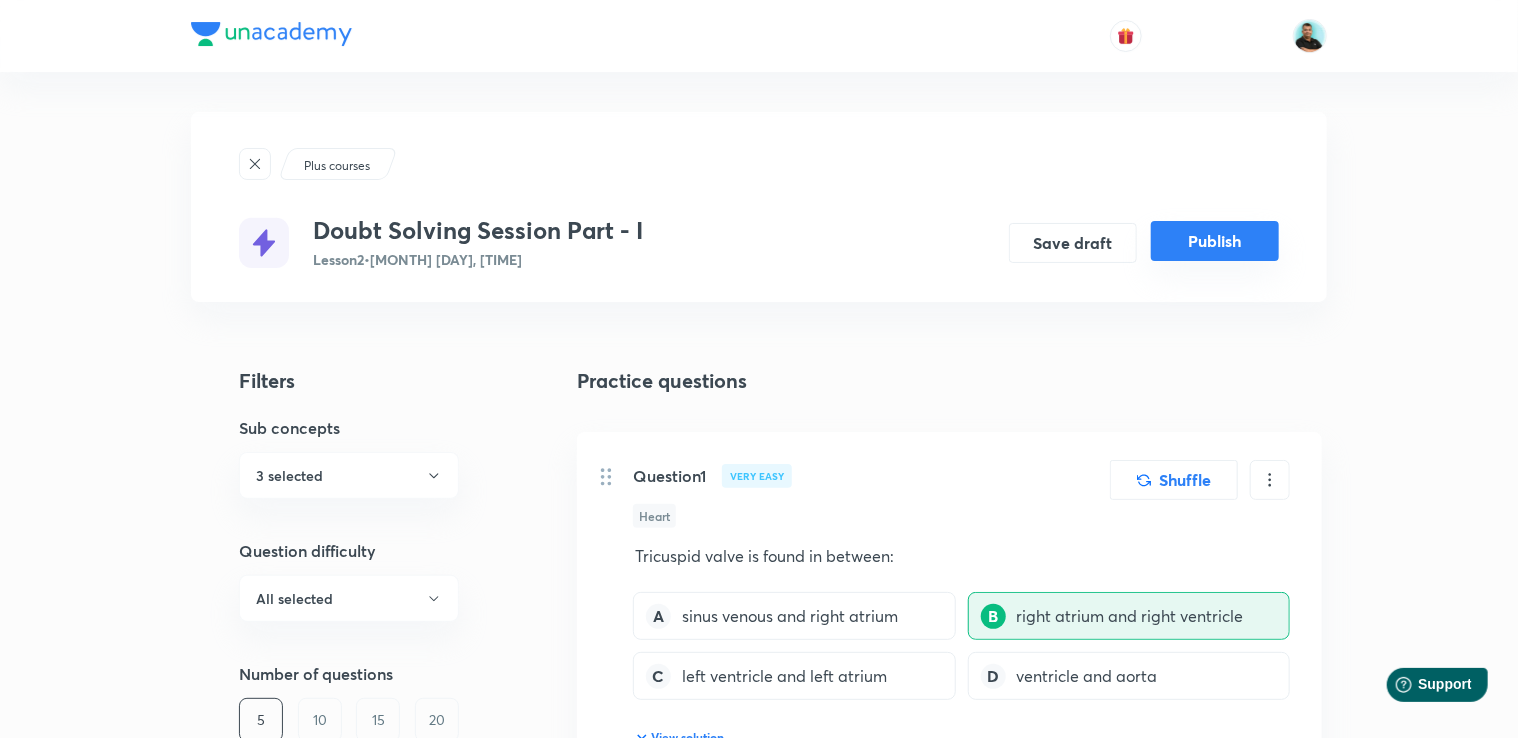 click on "Publish" at bounding box center [1215, 241] 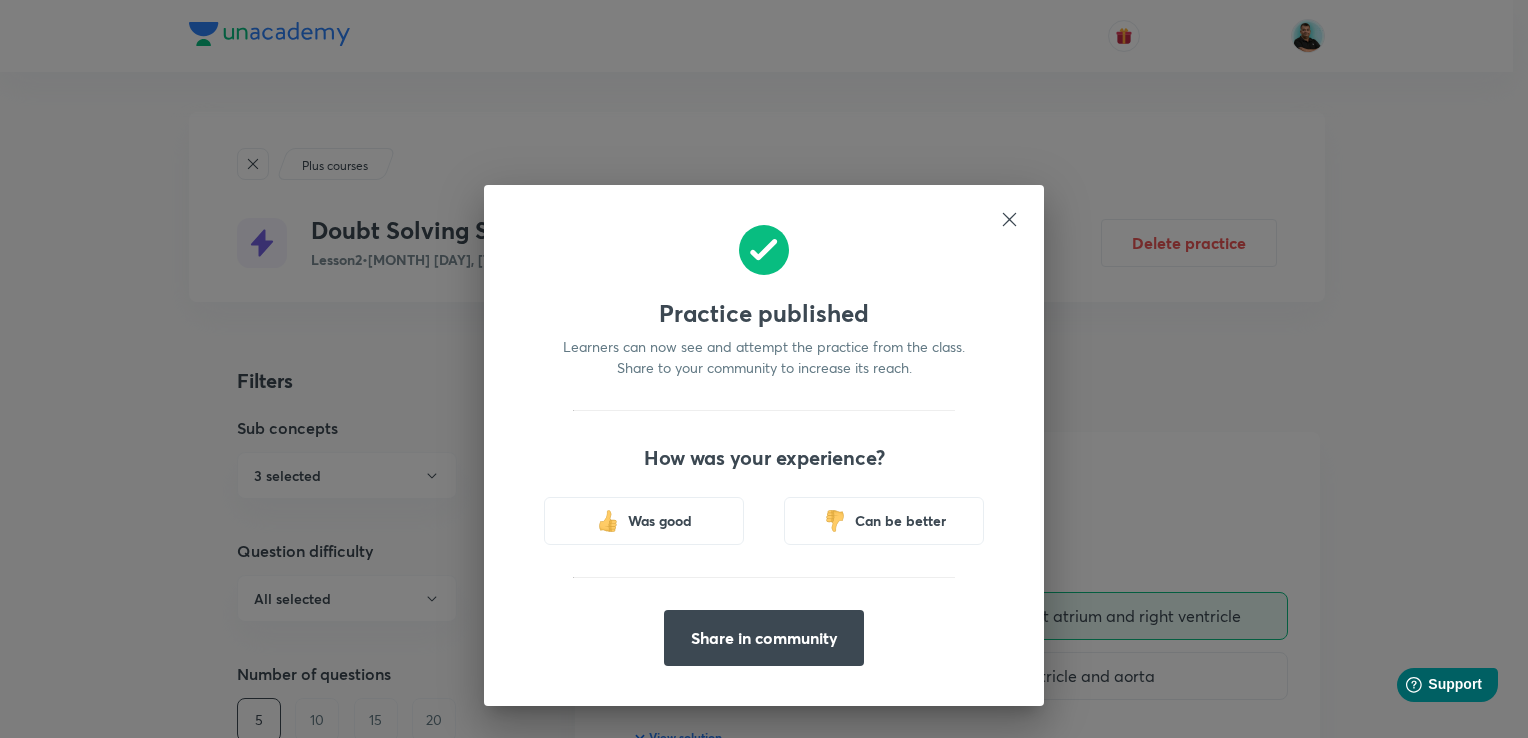 click 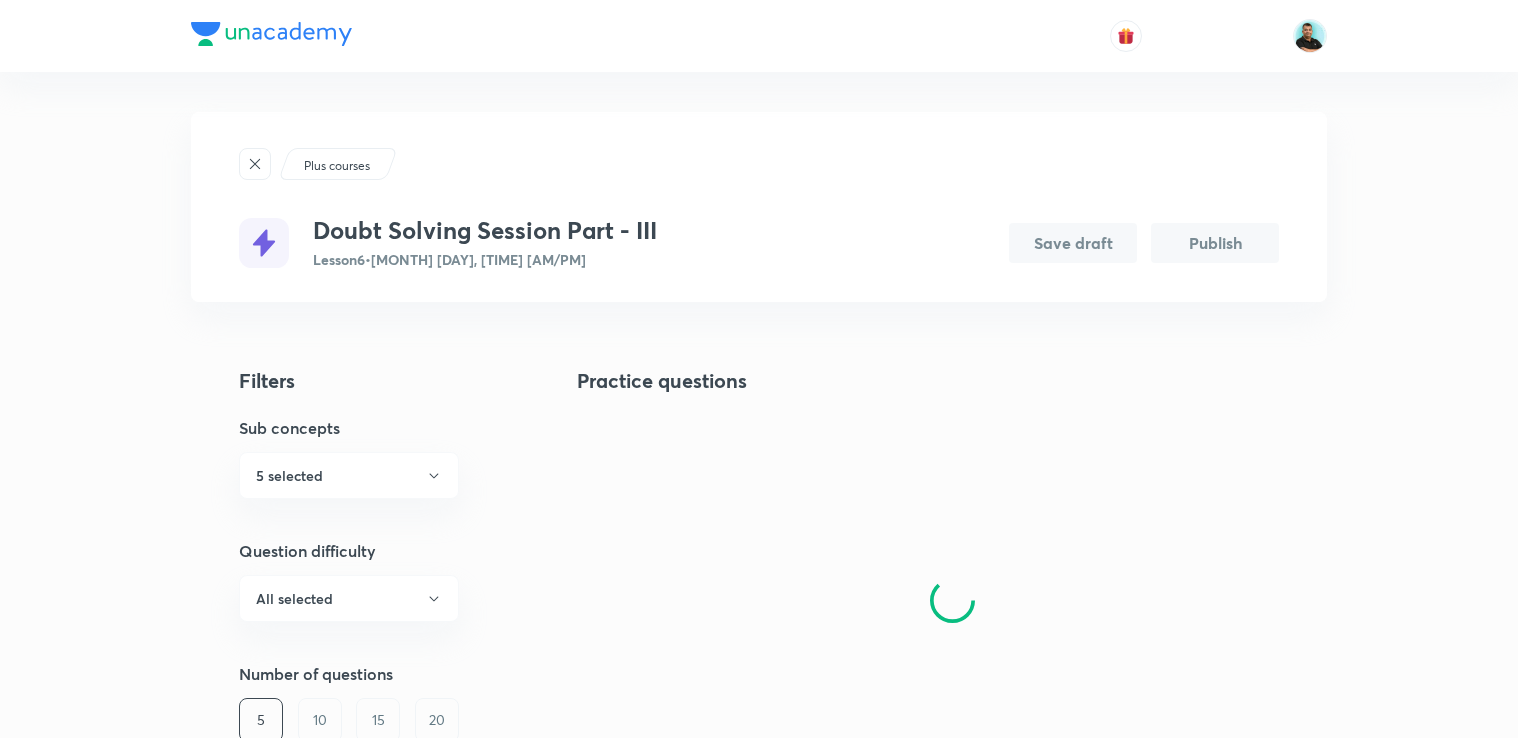scroll, scrollTop: 0, scrollLeft: 0, axis: both 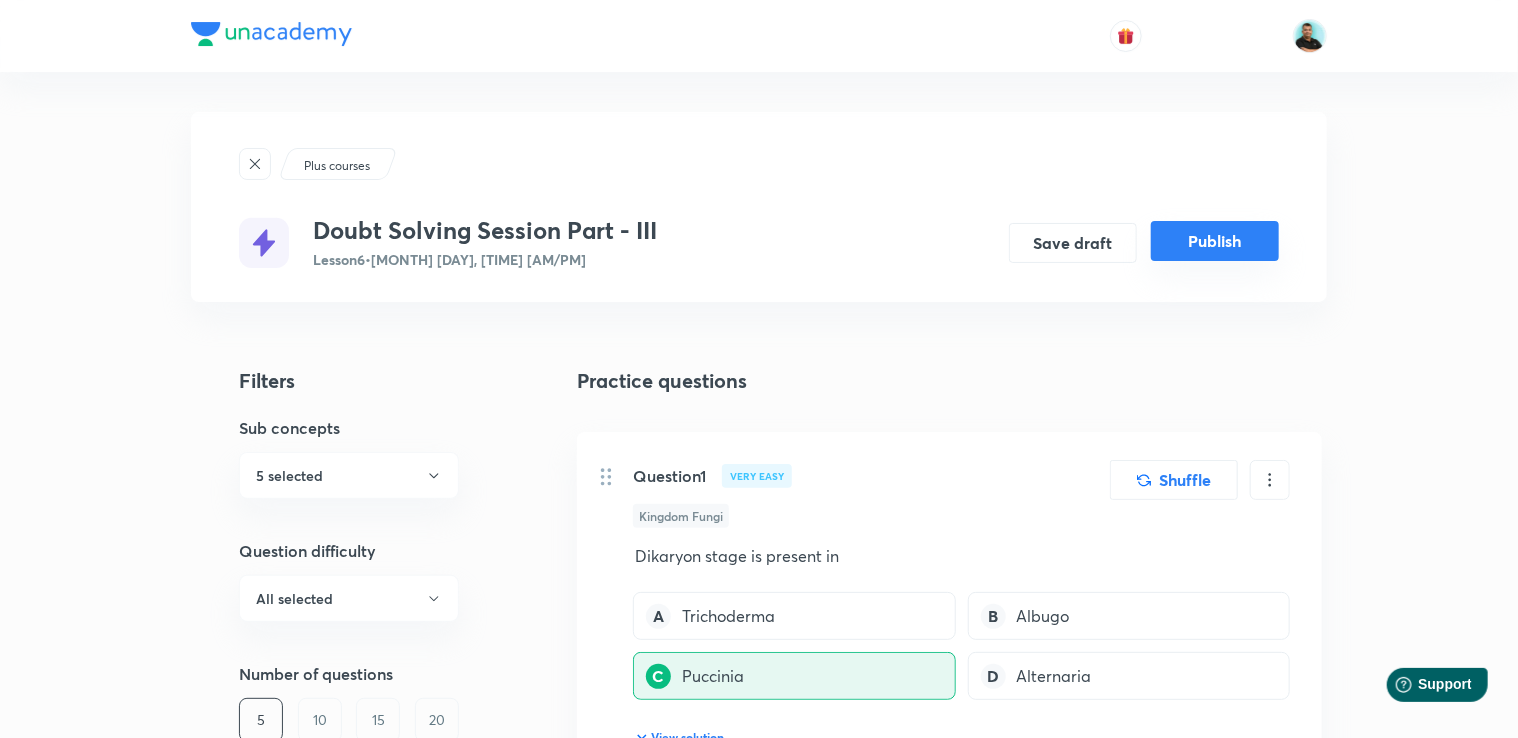 click on "Publish" at bounding box center (1215, 241) 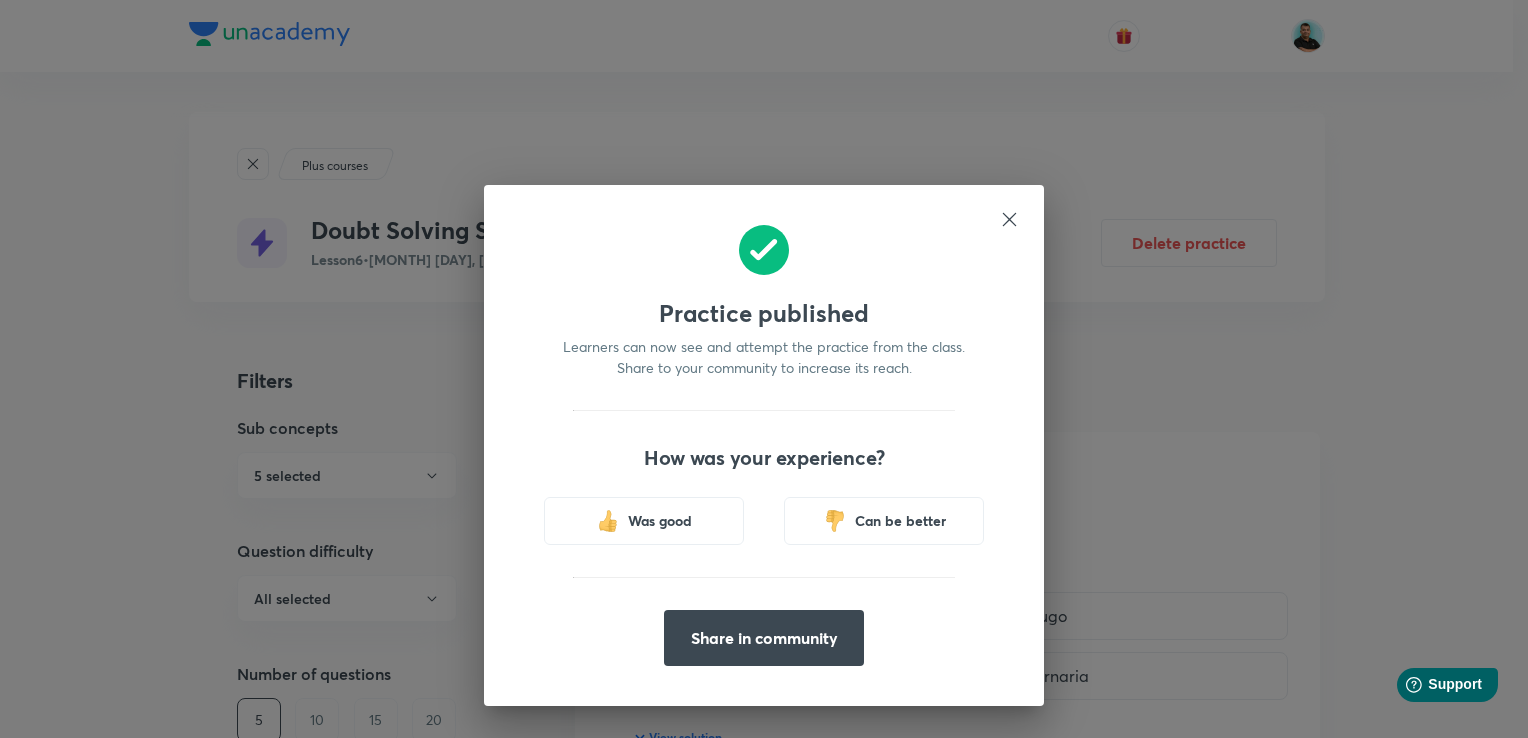 click 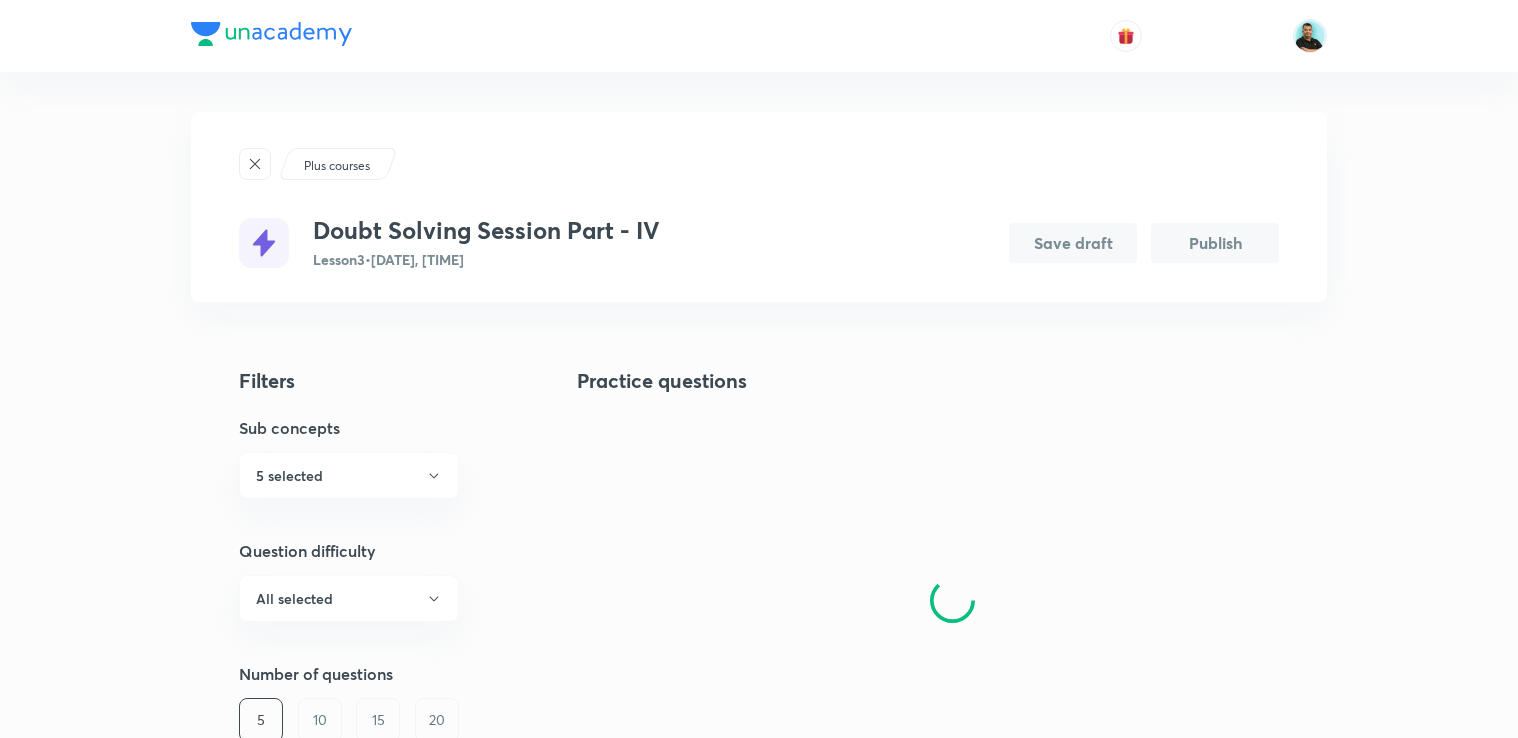 scroll, scrollTop: 0, scrollLeft: 0, axis: both 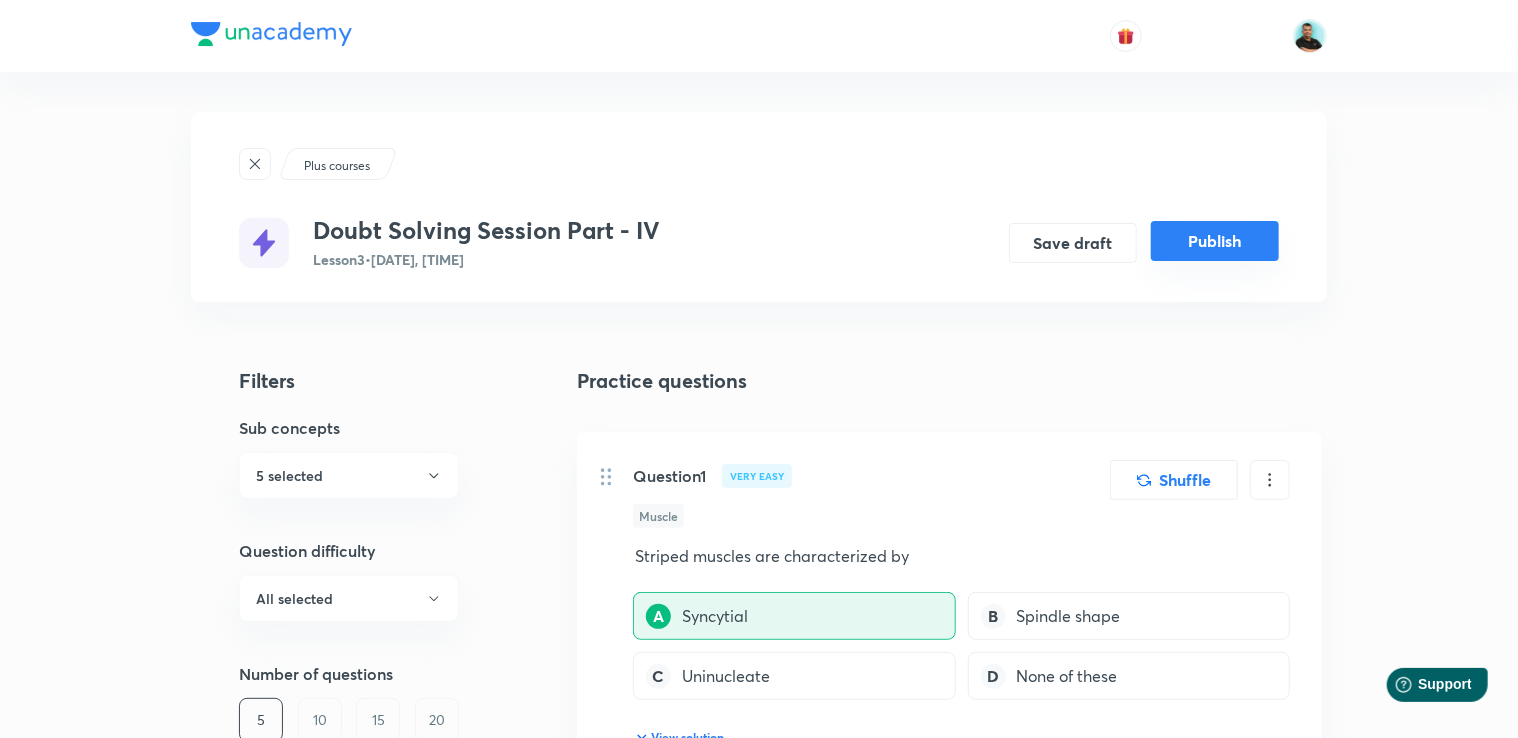 click on "Publish" at bounding box center [1215, 241] 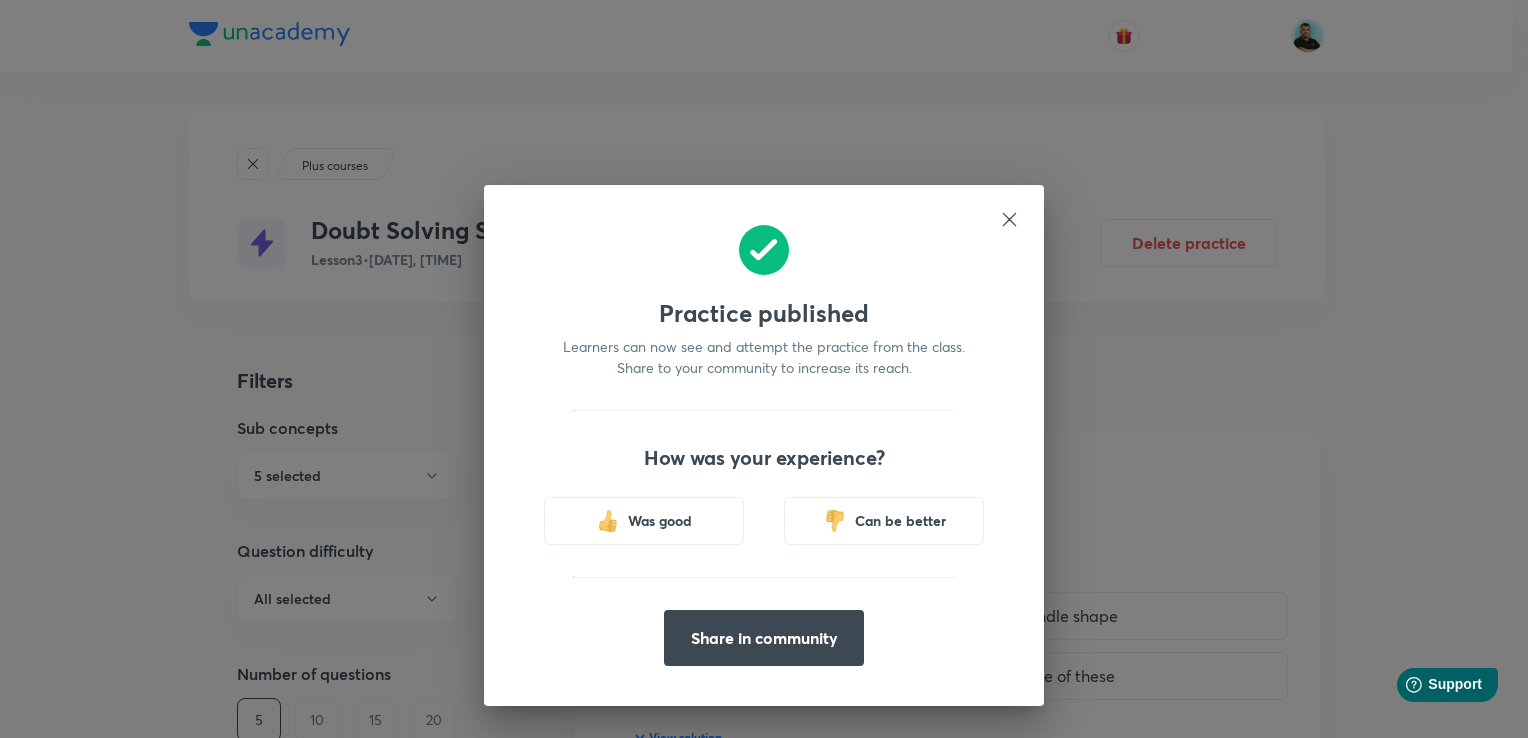 click 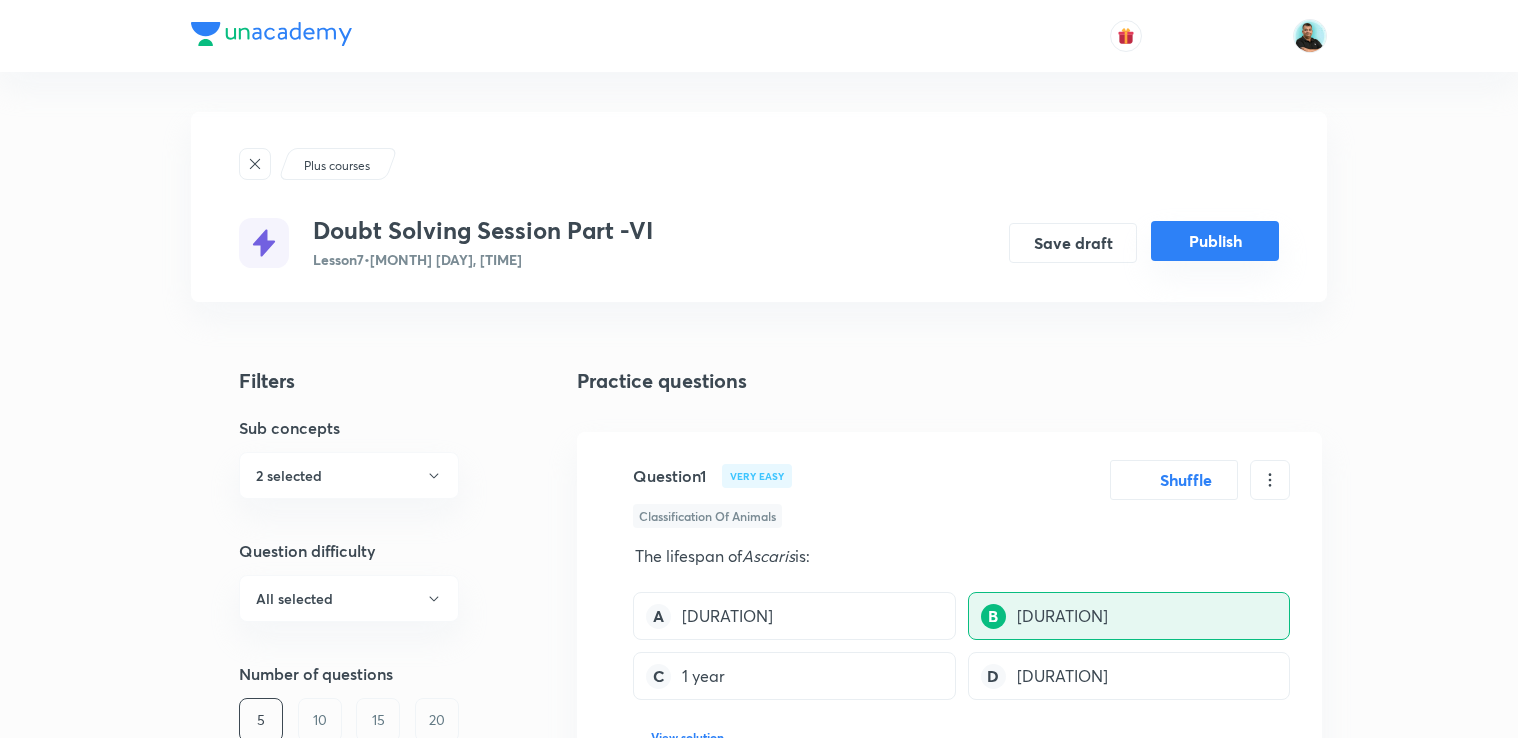 scroll, scrollTop: 0, scrollLeft: 0, axis: both 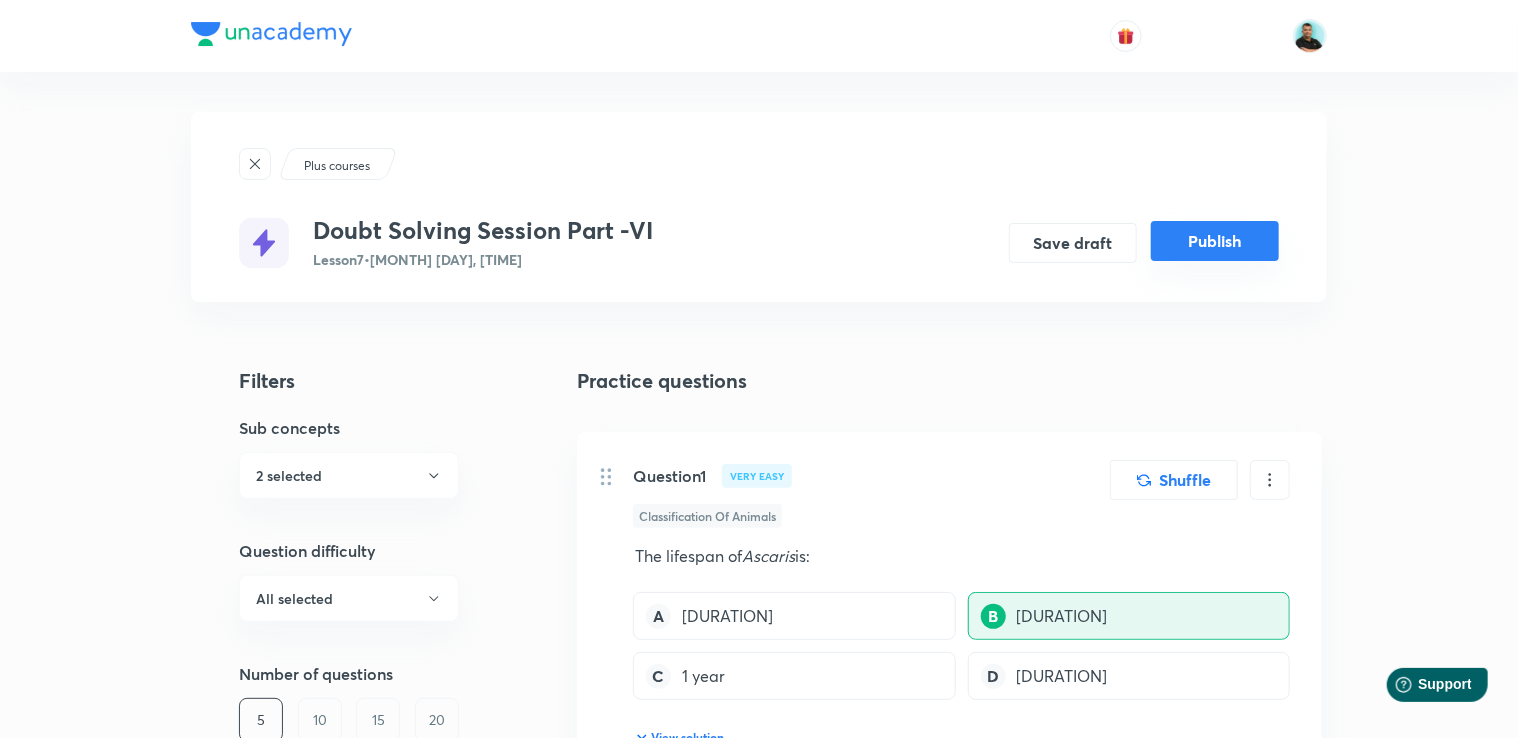 click on "Publish" at bounding box center (1215, 241) 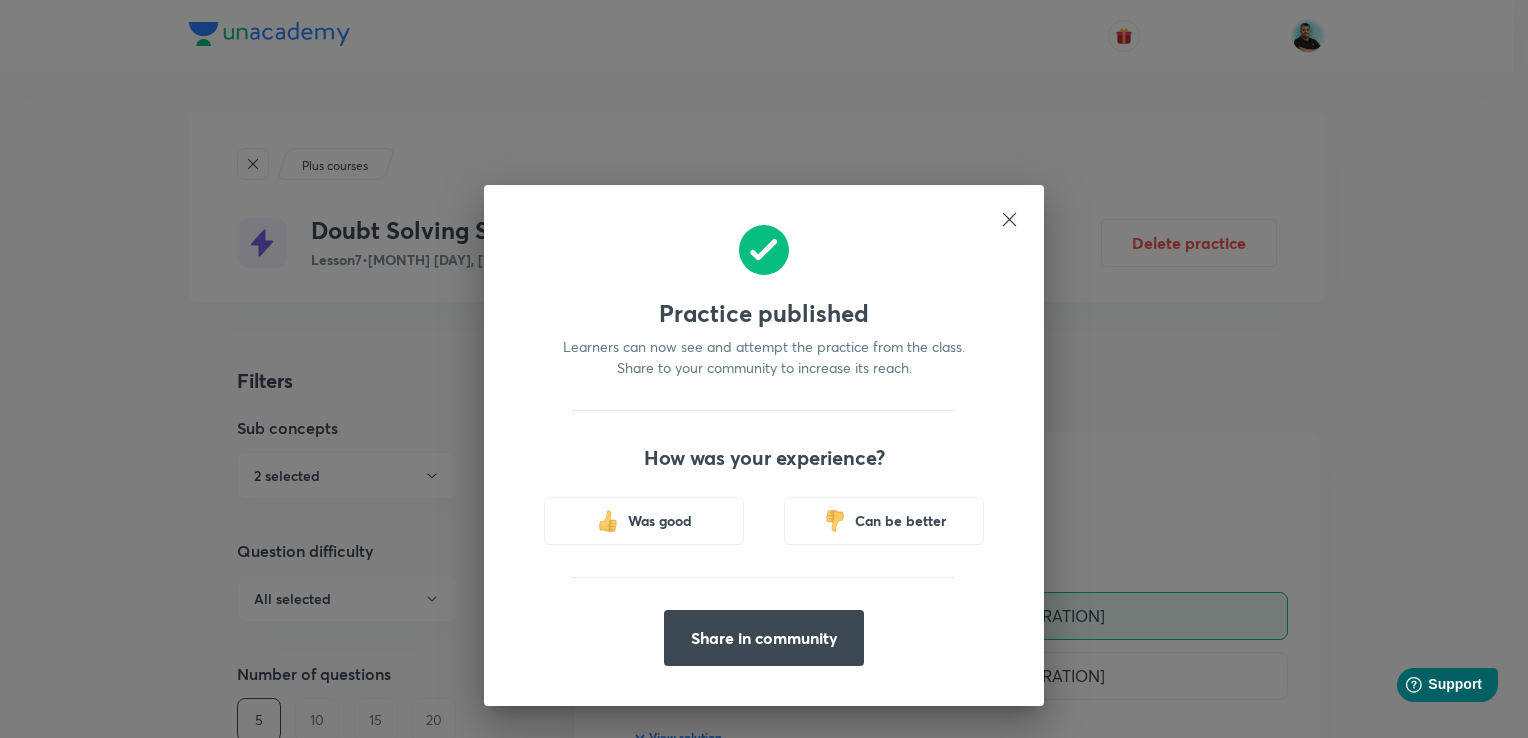 click 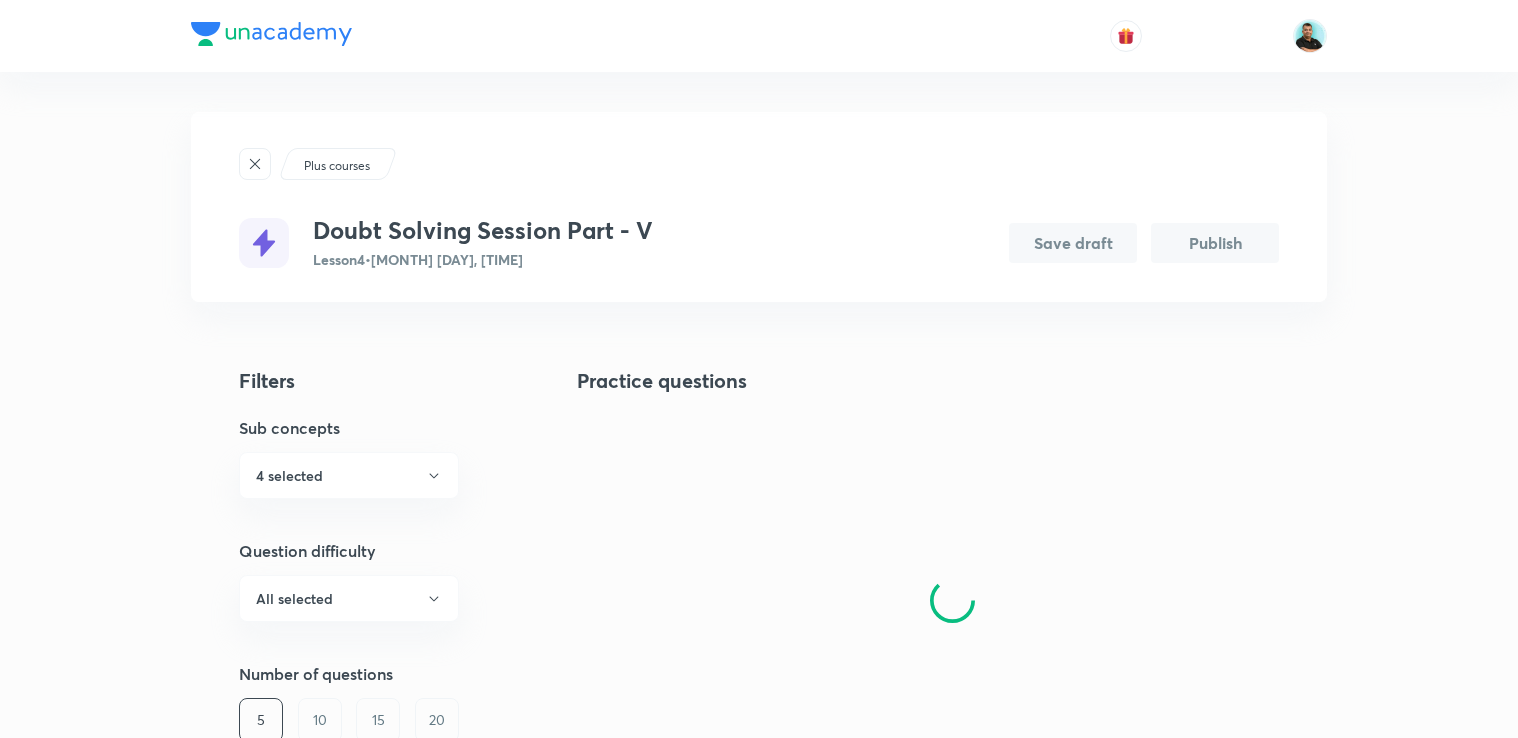 scroll, scrollTop: 0, scrollLeft: 0, axis: both 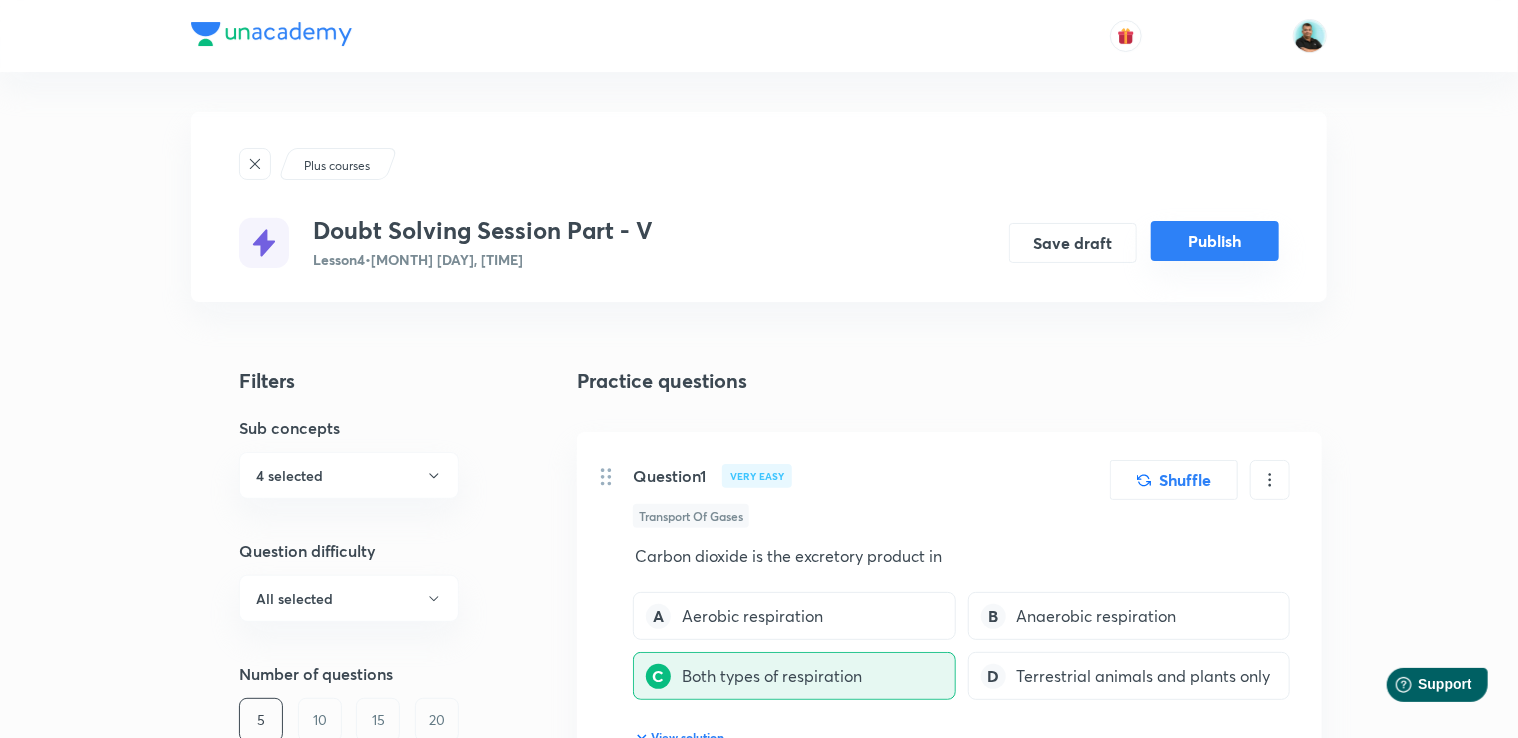 click on "Publish" at bounding box center (1215, 241) 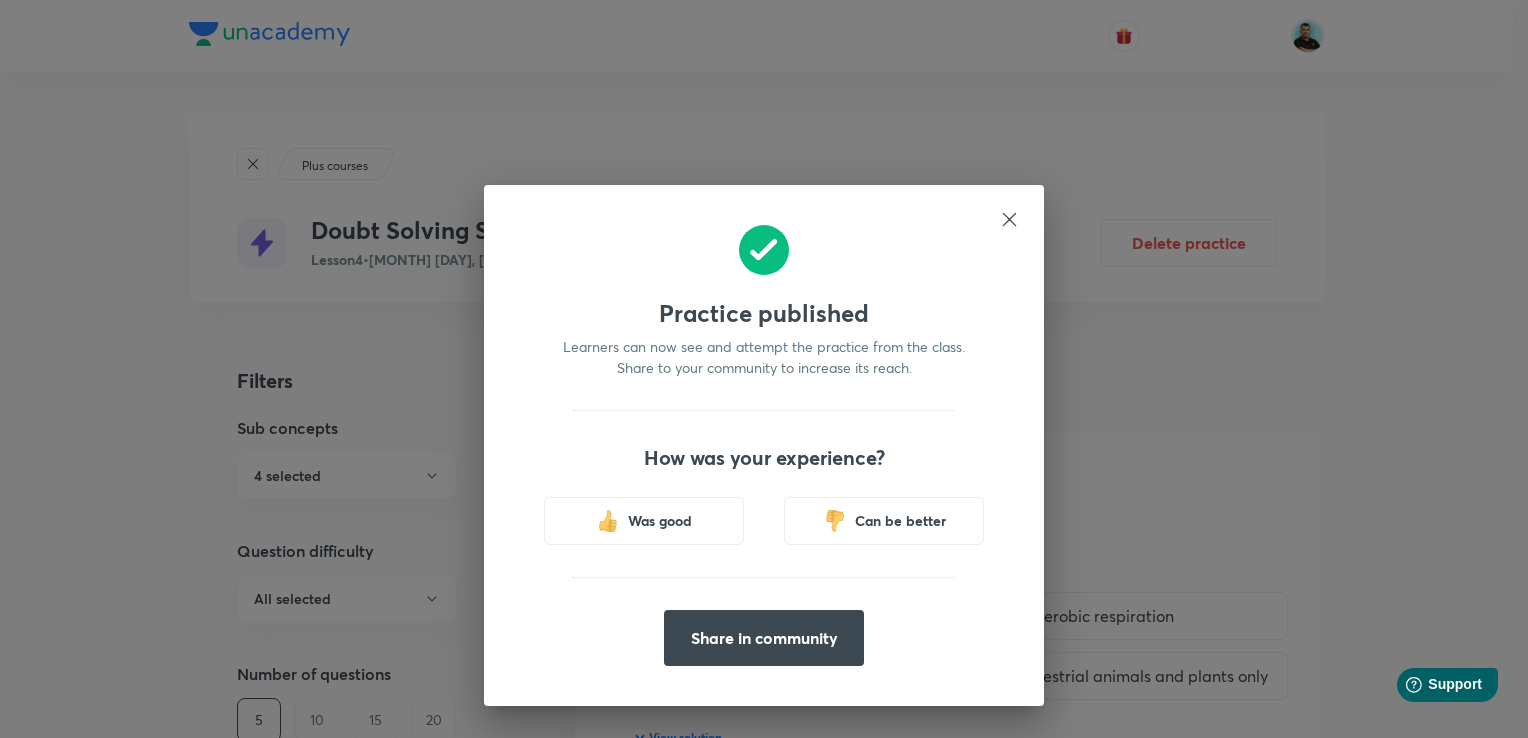 click 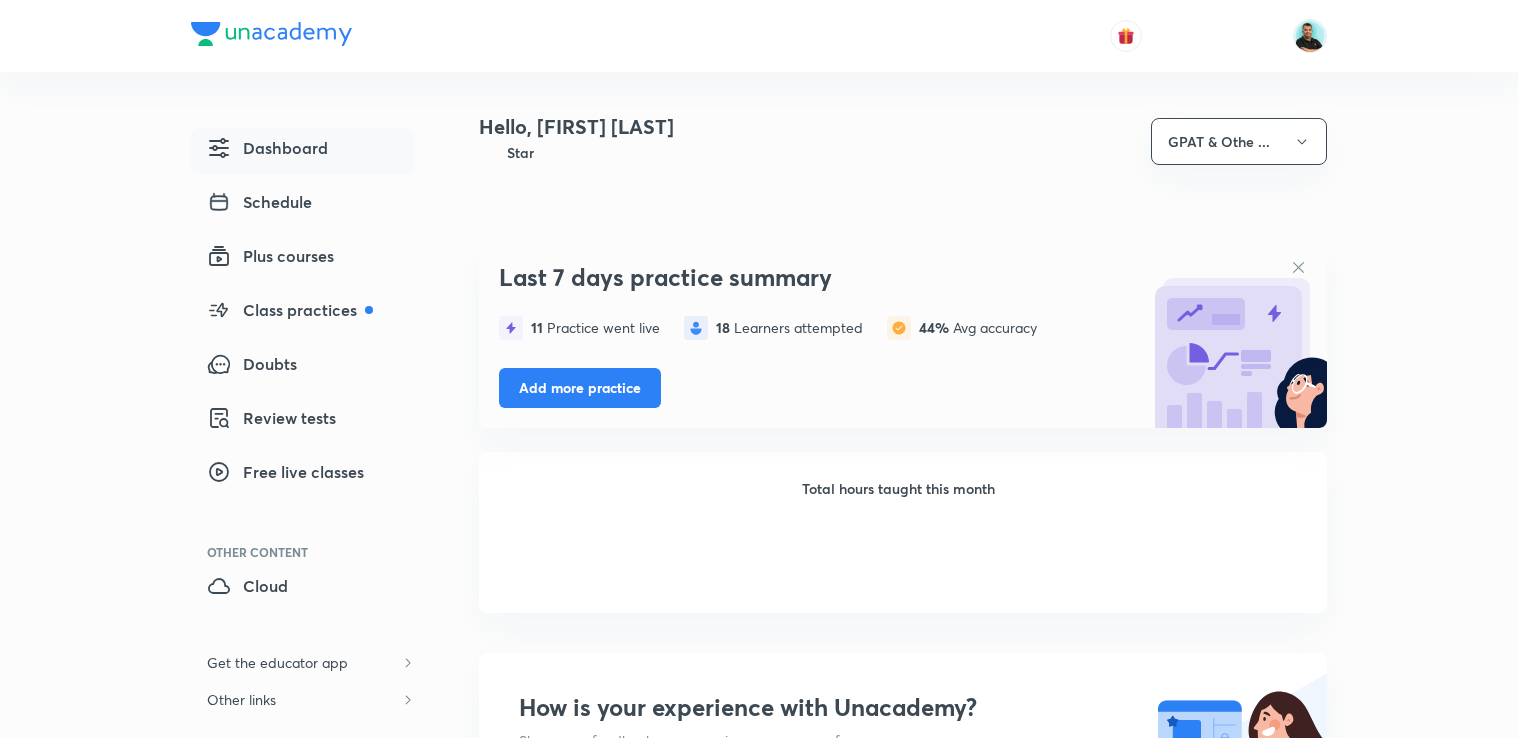 scroll, scrollTop: 0, scrollLeft: 0, axis: both 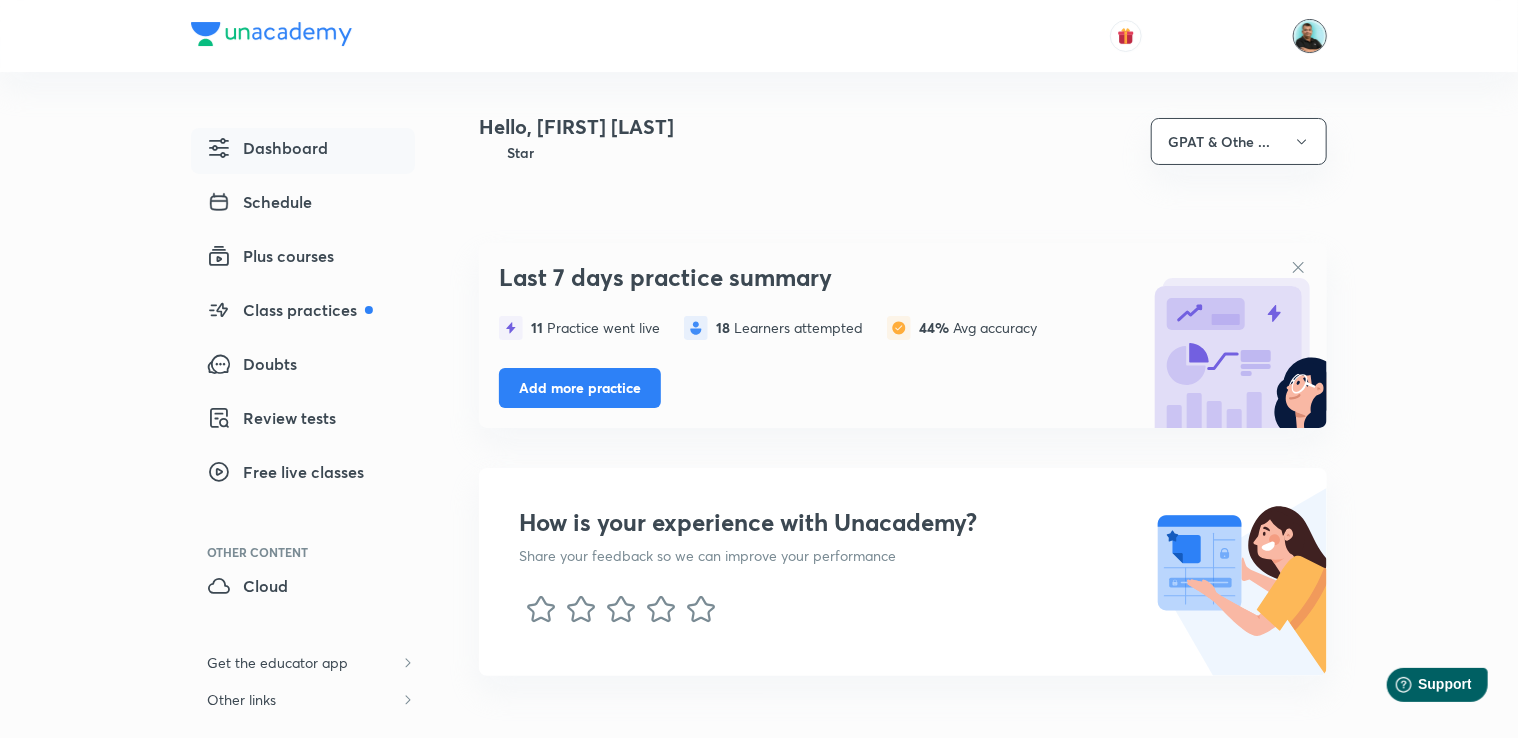 click at bounding box center [1310, 36] 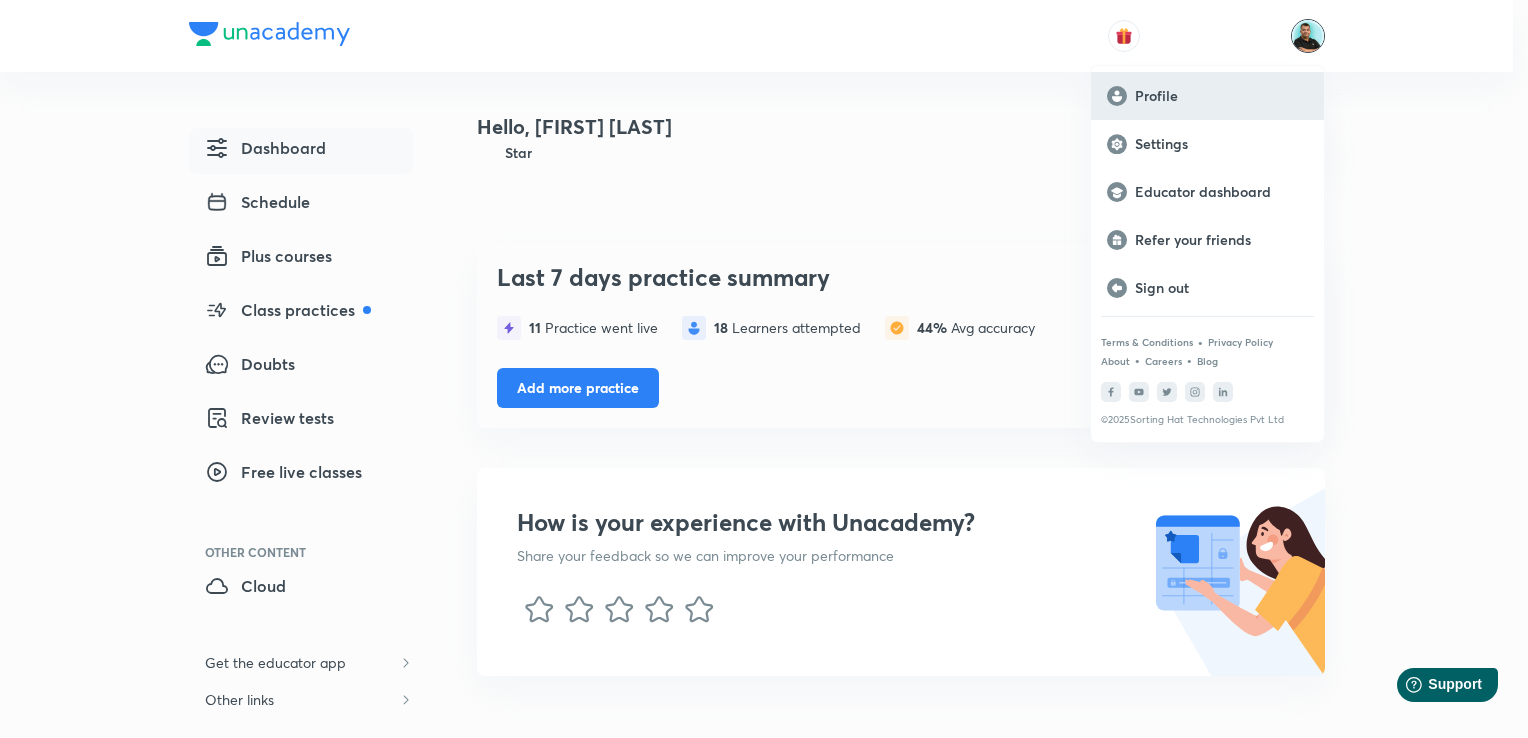 click on "Profile" at bounding box center (1221, 96) 